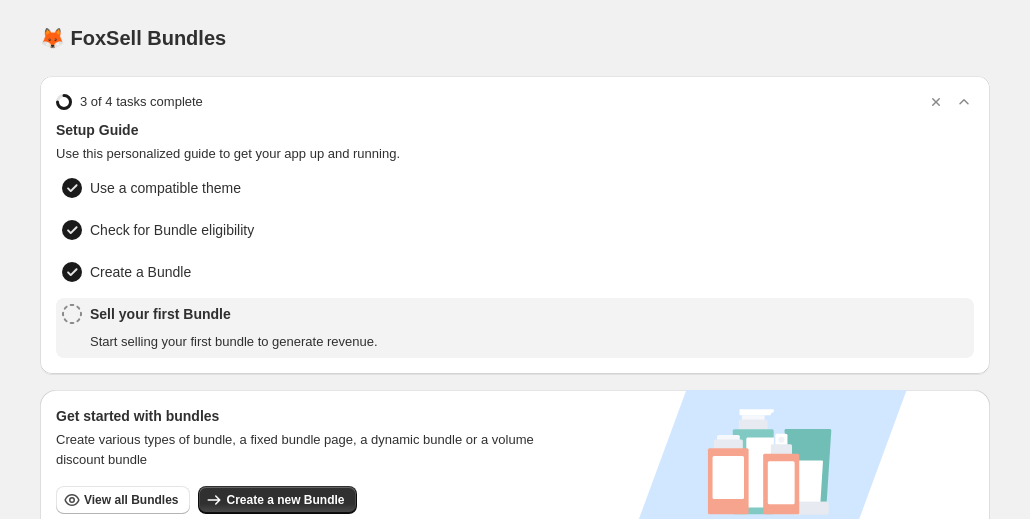 scroll, scrollTop: 0, scrollLeft: 0, axis: both 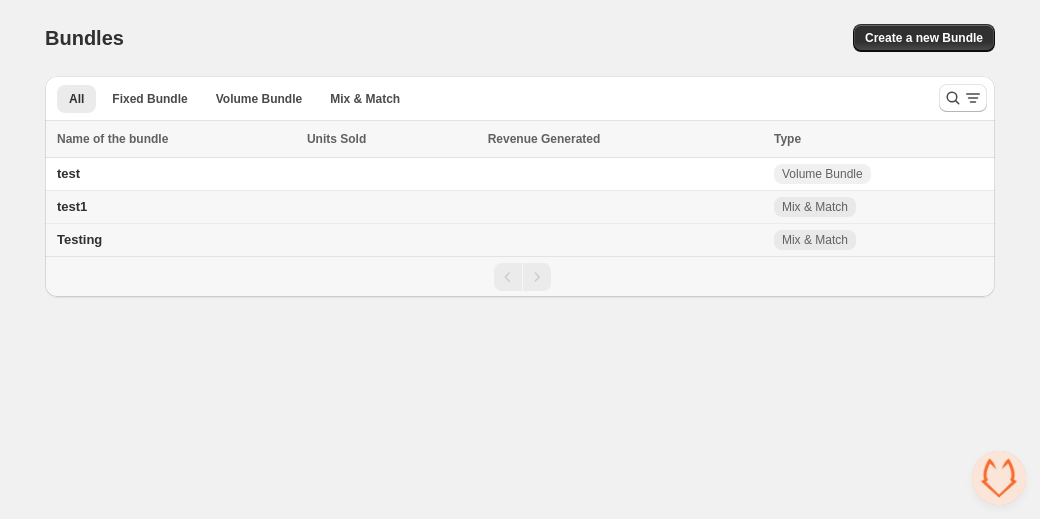 click on "Testing" at bounding box center (79, 239) 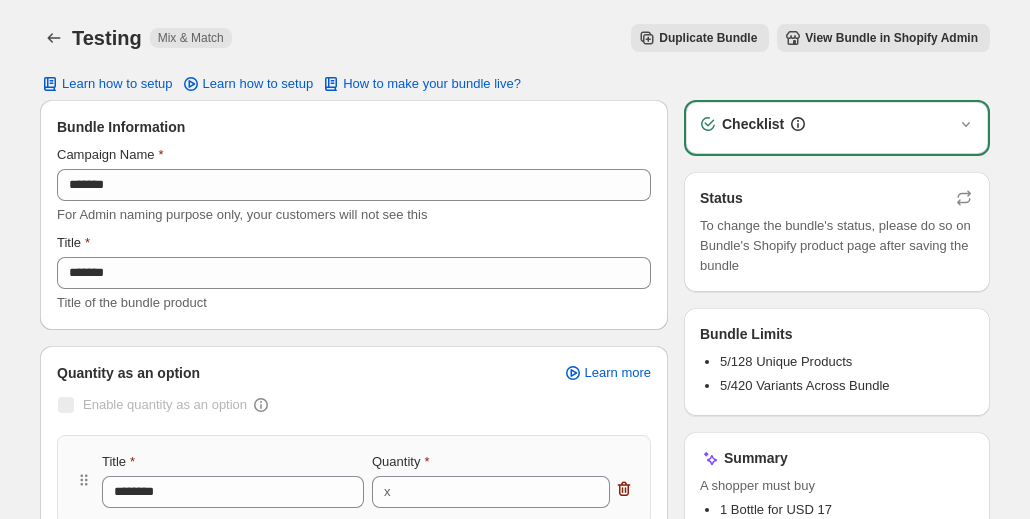 scroll, scrollTop: 0, scrollLeft: 0, axis: both 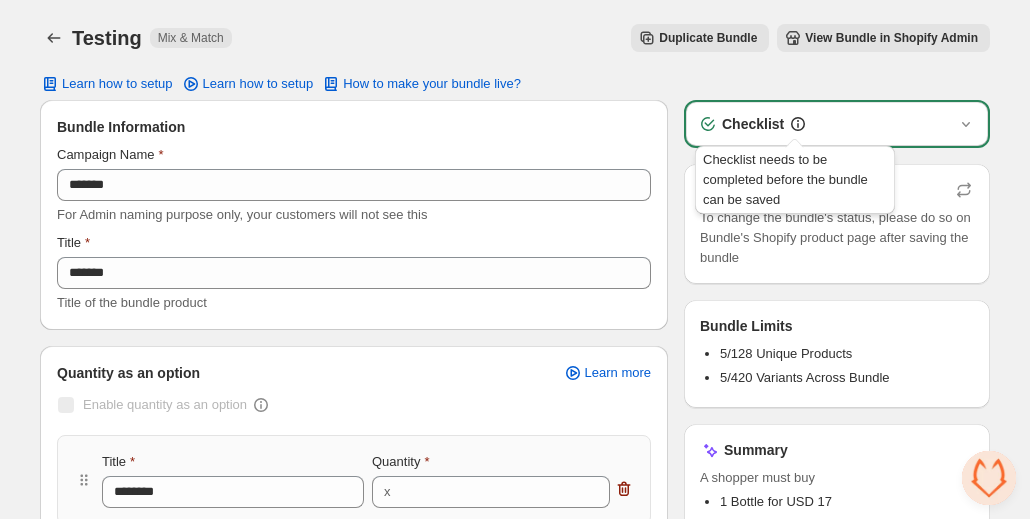 click 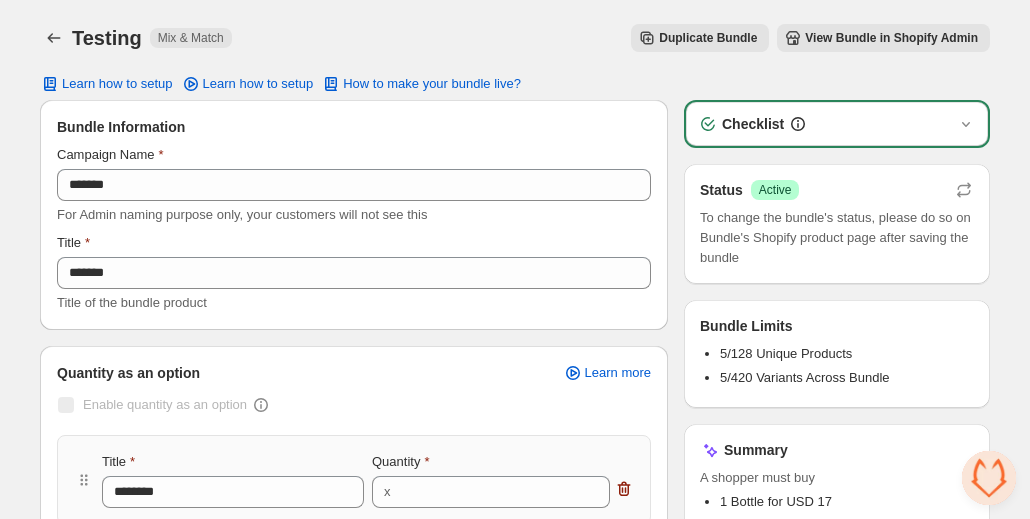click on "Checklist" at bounding box center (837, 124) 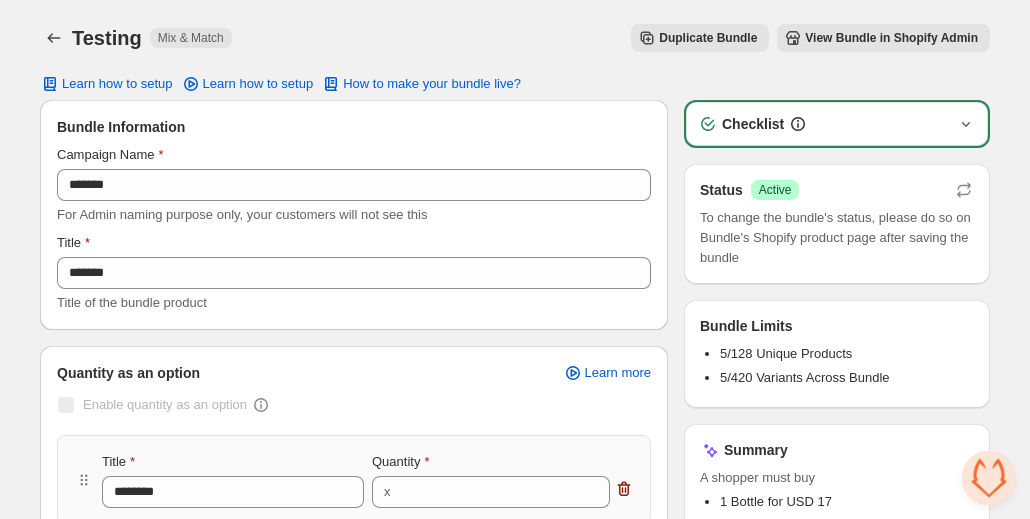 click 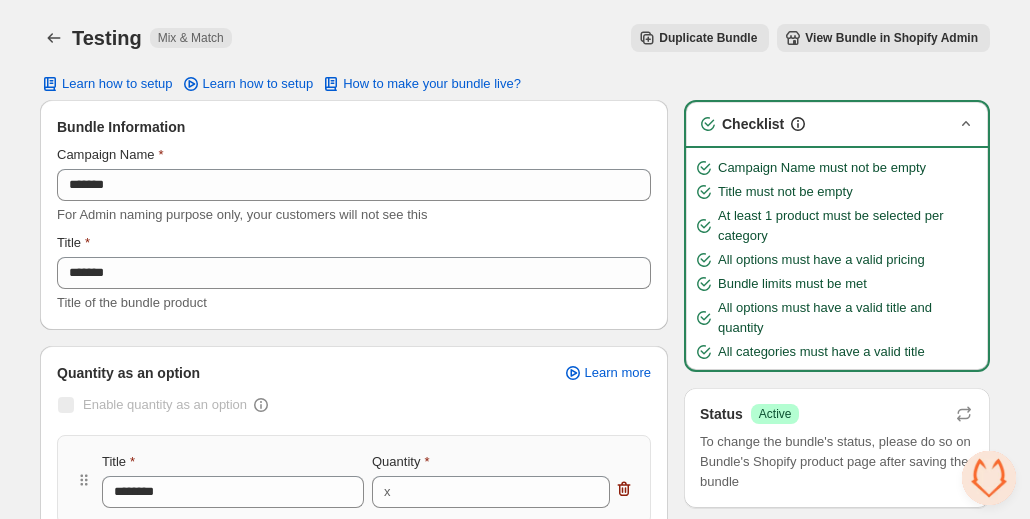 click 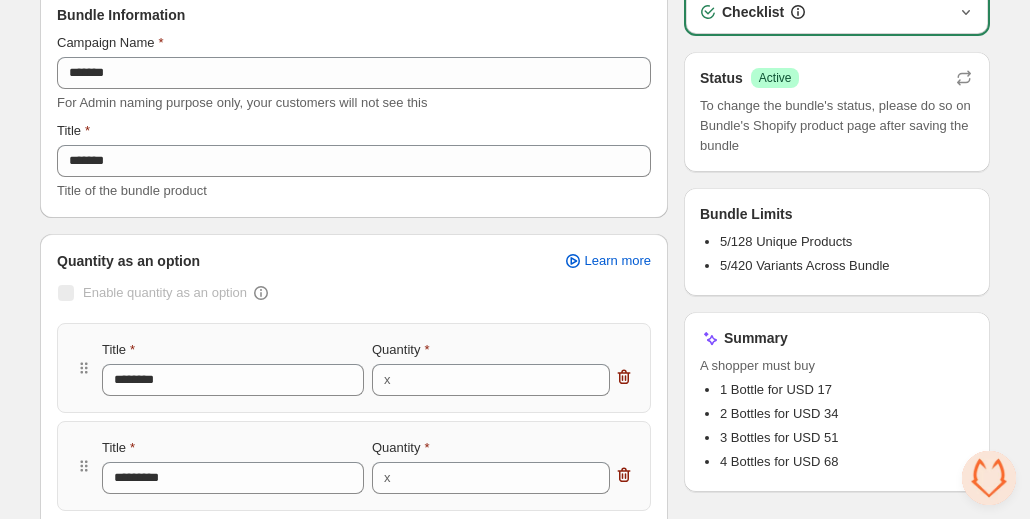 scroll, scrollTop: 0, scrollLeft: 0, axis: both 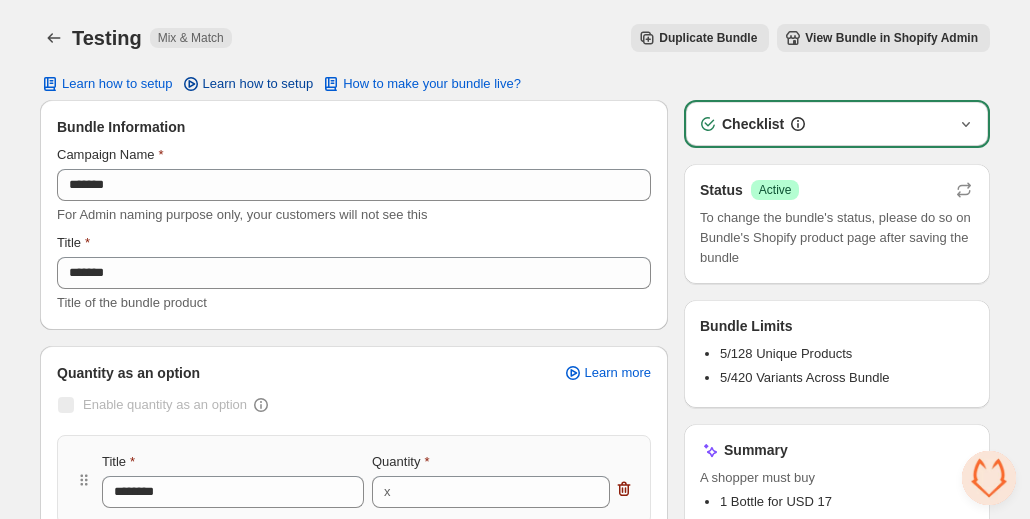 click on "Learn how to setup" at bounding box center (258, 84) 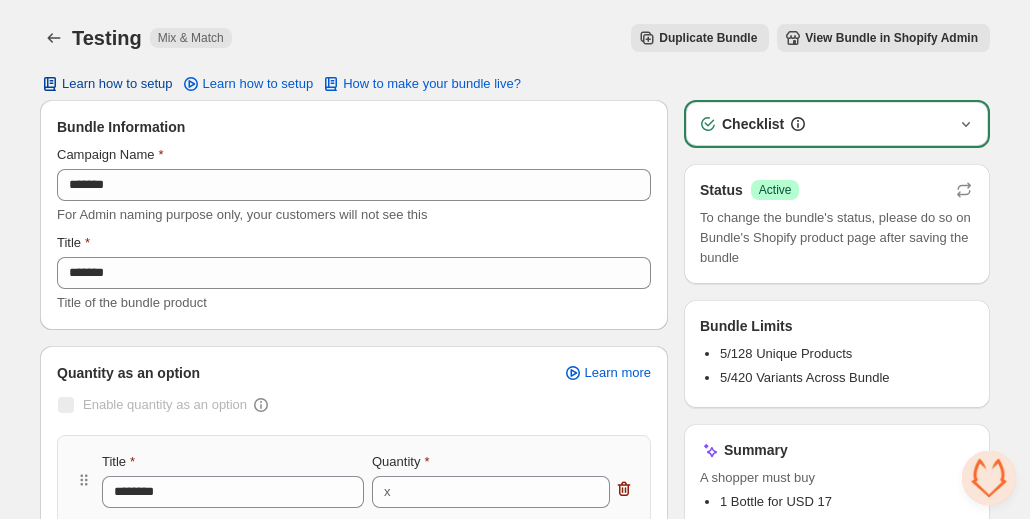 click on "Learn how to setup" at bounding box center (117, 84) 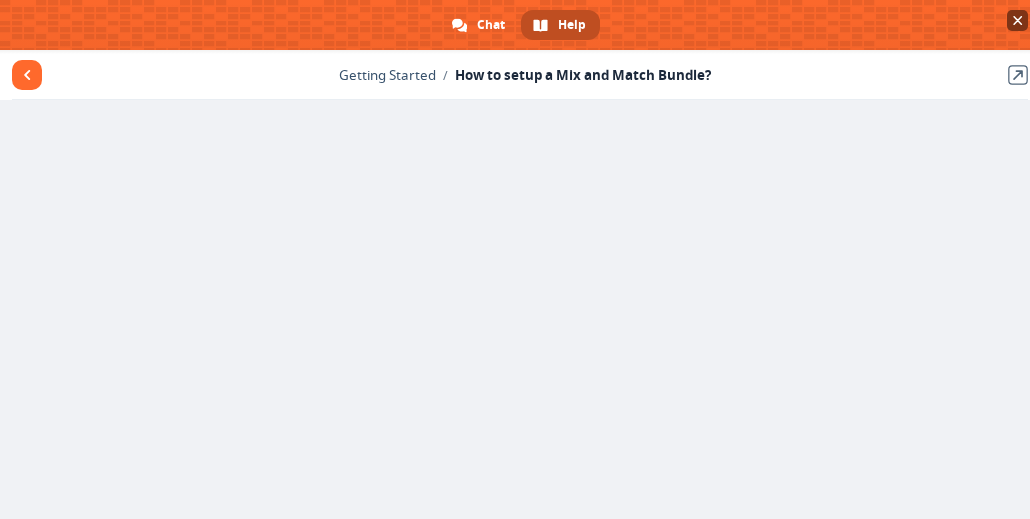 click at bounding box center (1018, 20) 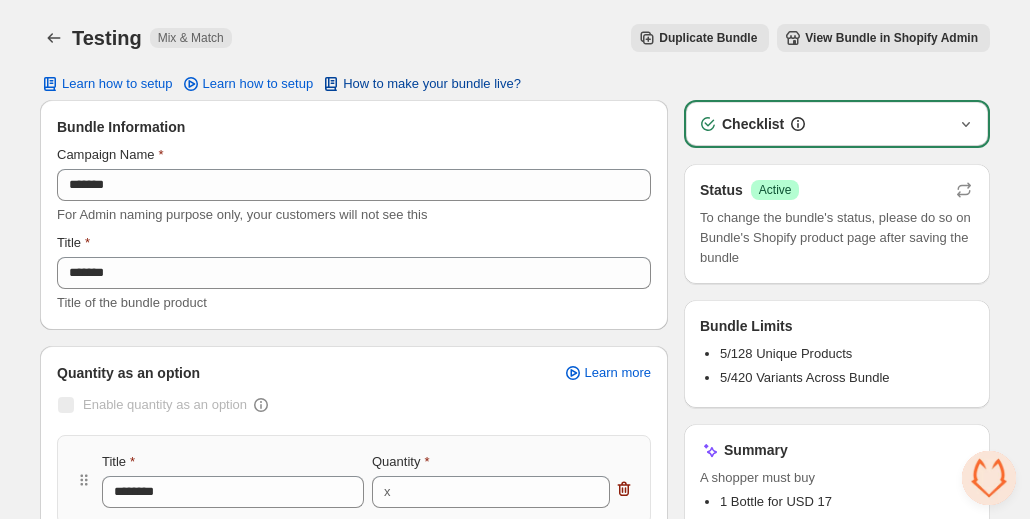 click on "How to make your bundle live?" at bounding box center (432, 84) 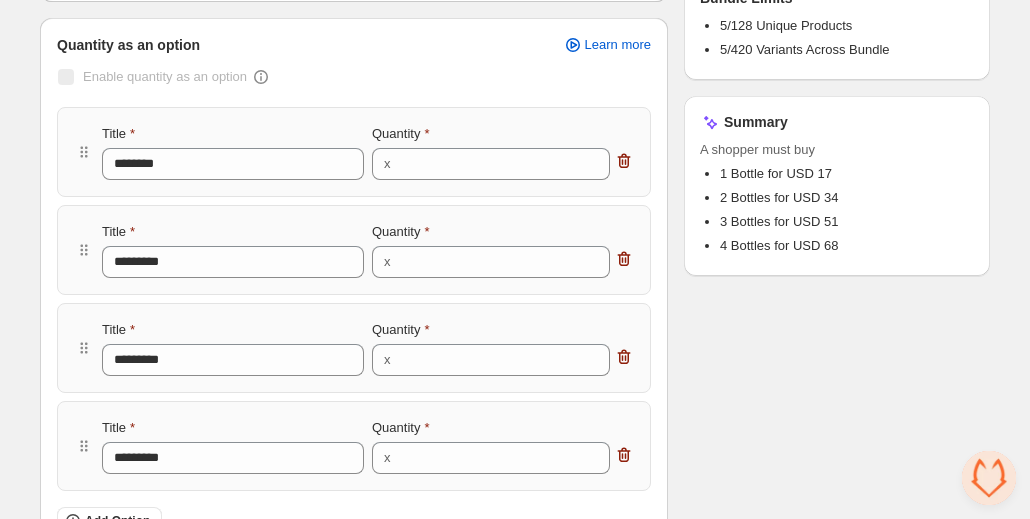 scroll, scrollTop: 0, scrollLeft: 0, axis: both 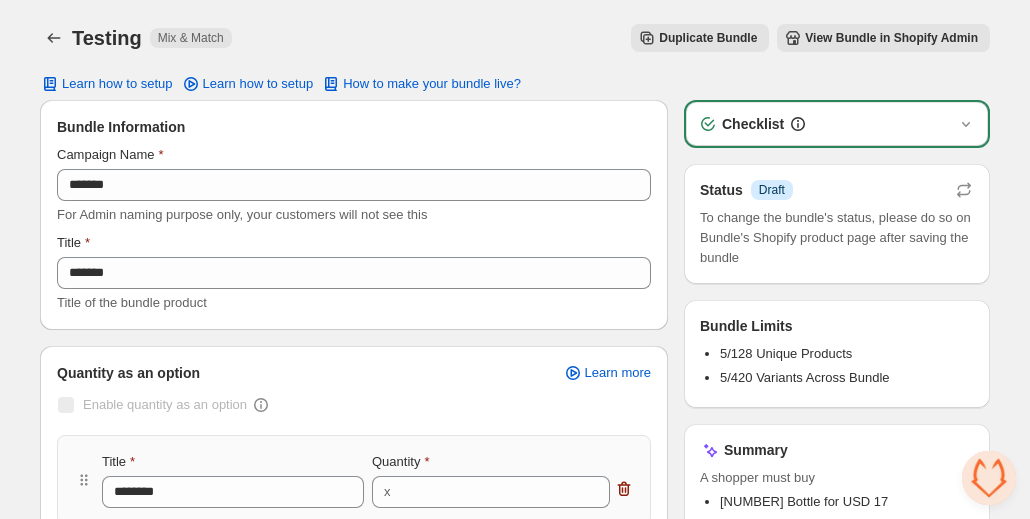 click on "View Bundle in Shopify Admin" at bounding box center (891, 38) 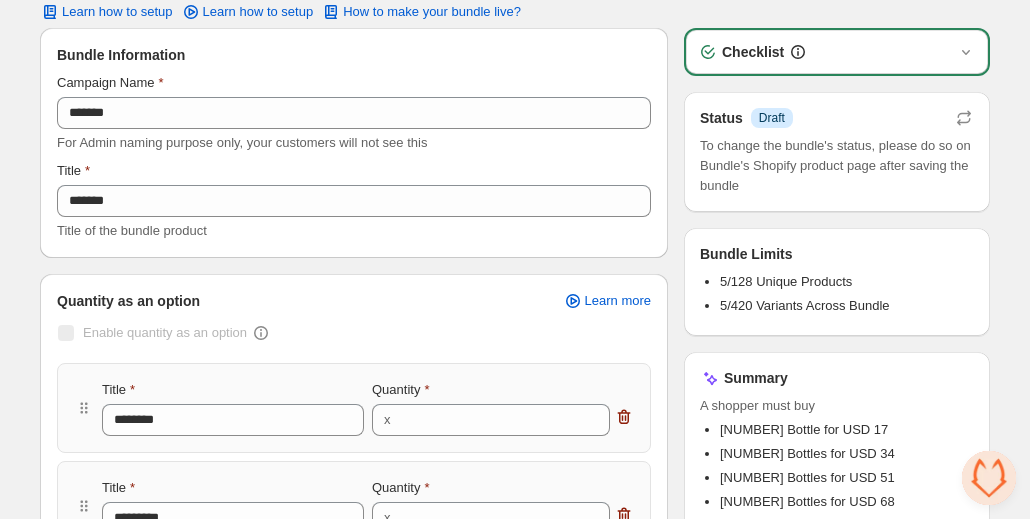 scroll, scrollTop: 0, scrollLeft: 0, axis: both 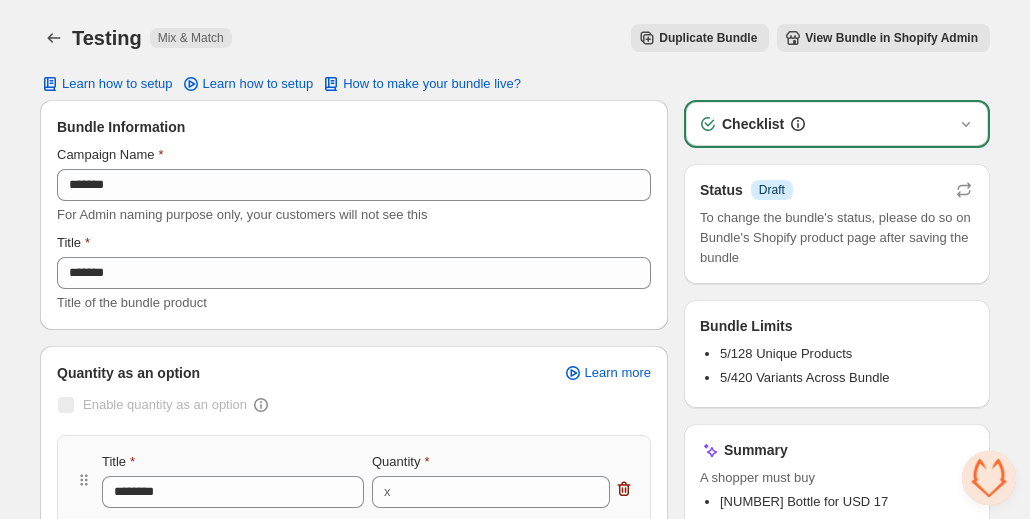 click on "View Bundle in Shopify Admin" at bounding box center [891, 38] 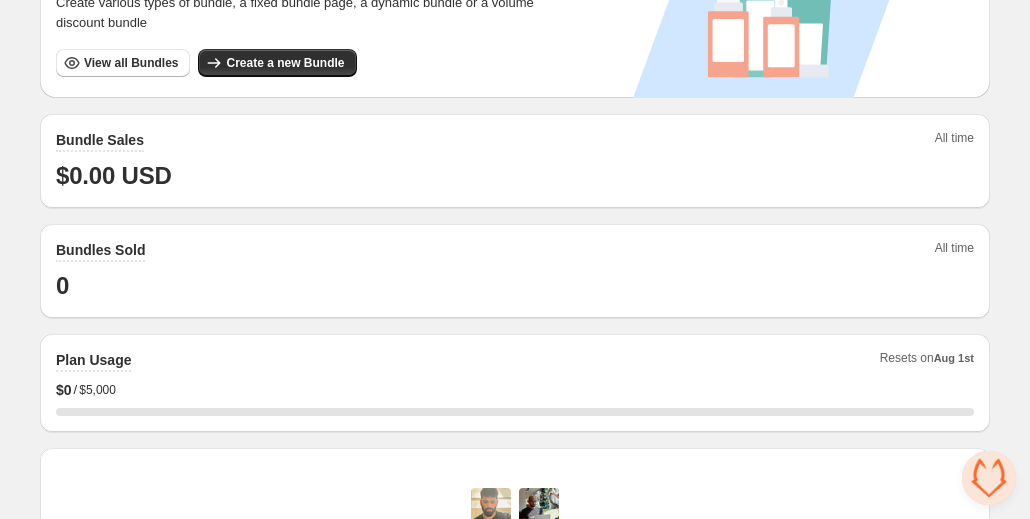 scroll, scrollTop: 436, scrollLeft: 0, axis: vertical 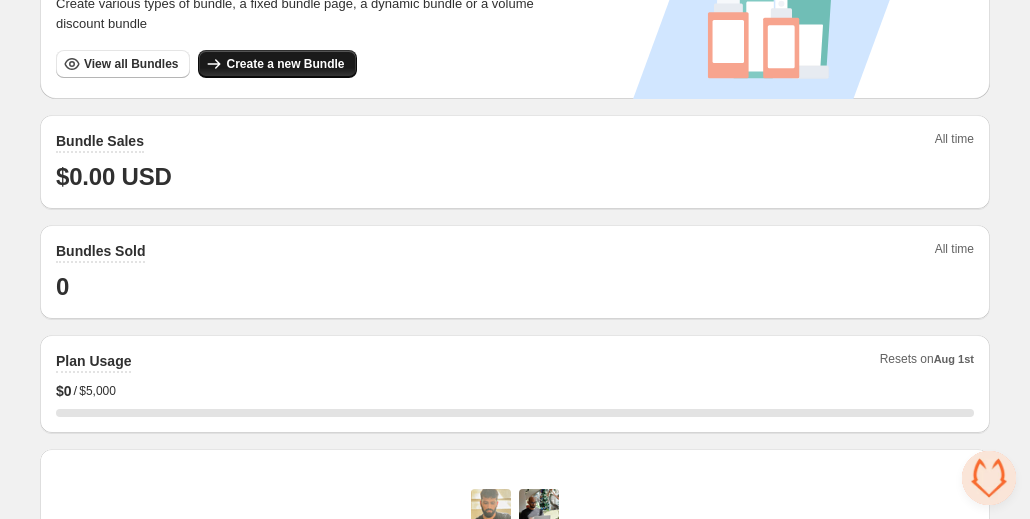 click on "Create a new Bundle" at bounding box center [277, 64] 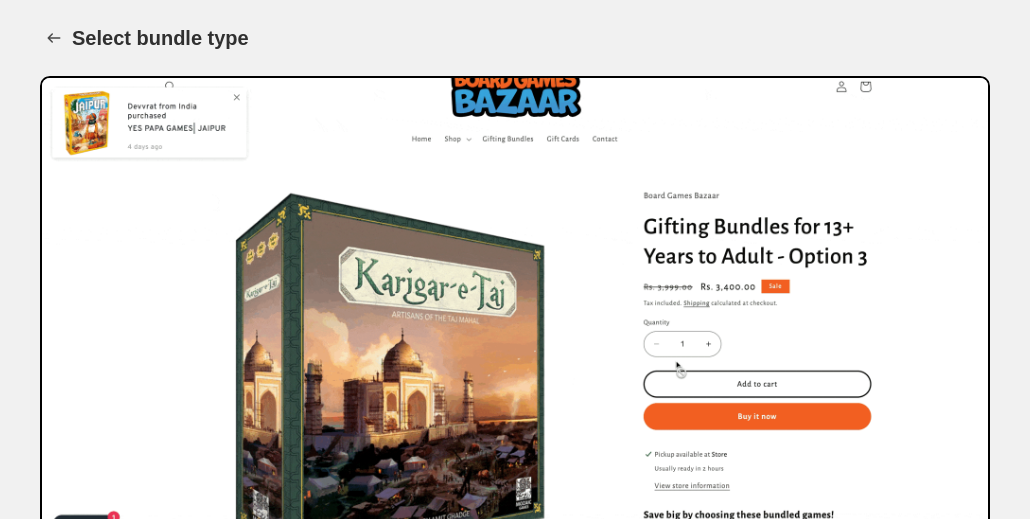 scroll, scrollTop: 245, scrollLeft: 0, axis: vertical 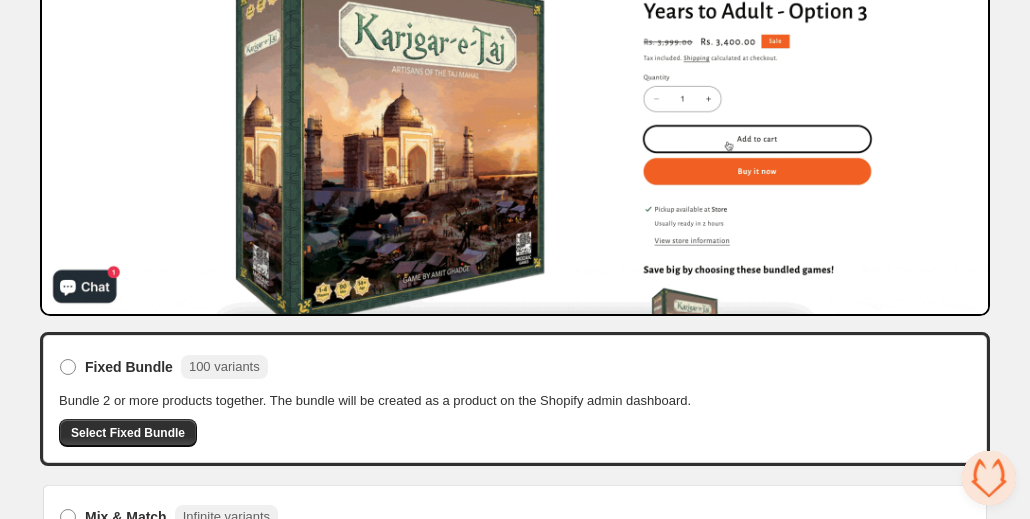 click on "Mix & Match Infinite variants Allow shoppers to pick and choose the products they would like to add to the bundle." at bounding box center [515, 531] 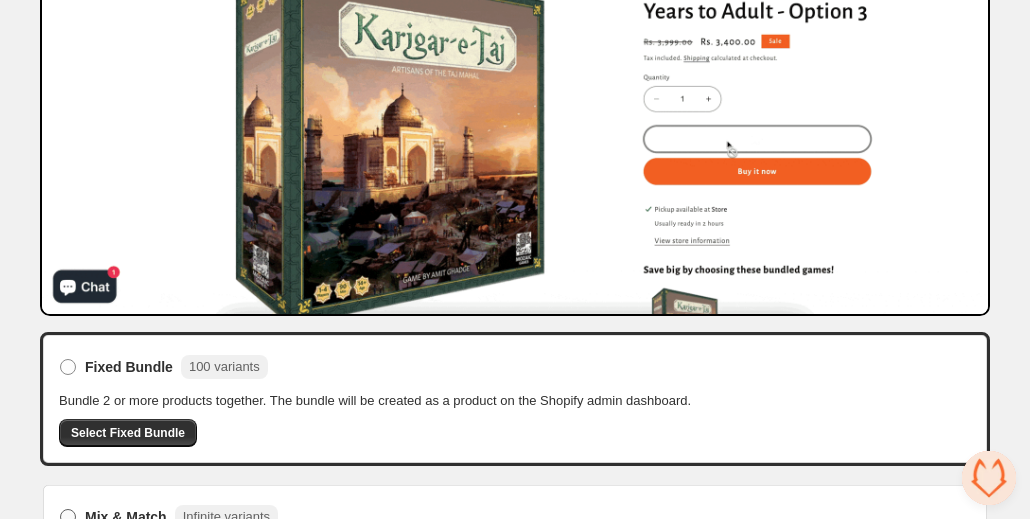 click at bounding box center (68, 517) 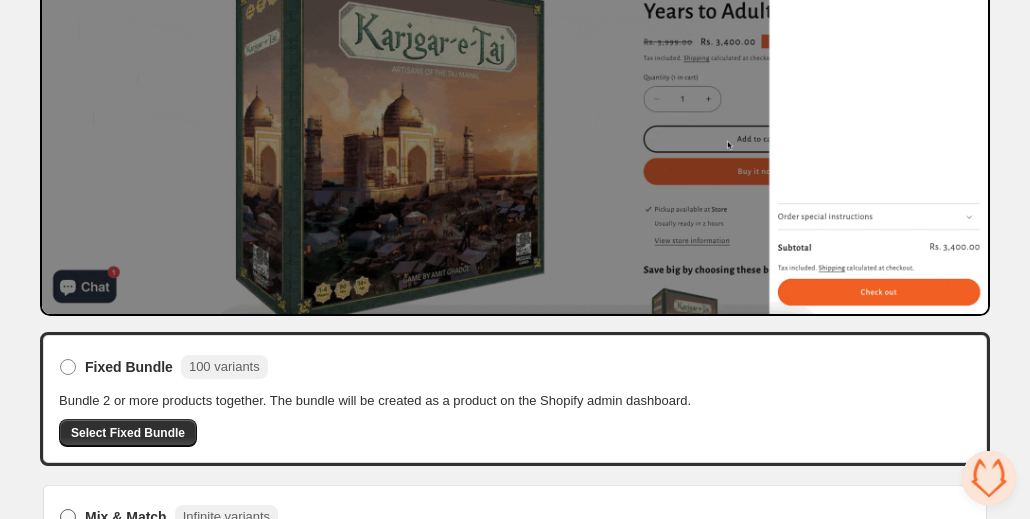 scroll, scrollTop: 225, scrollLeft: 0, axis: vertical 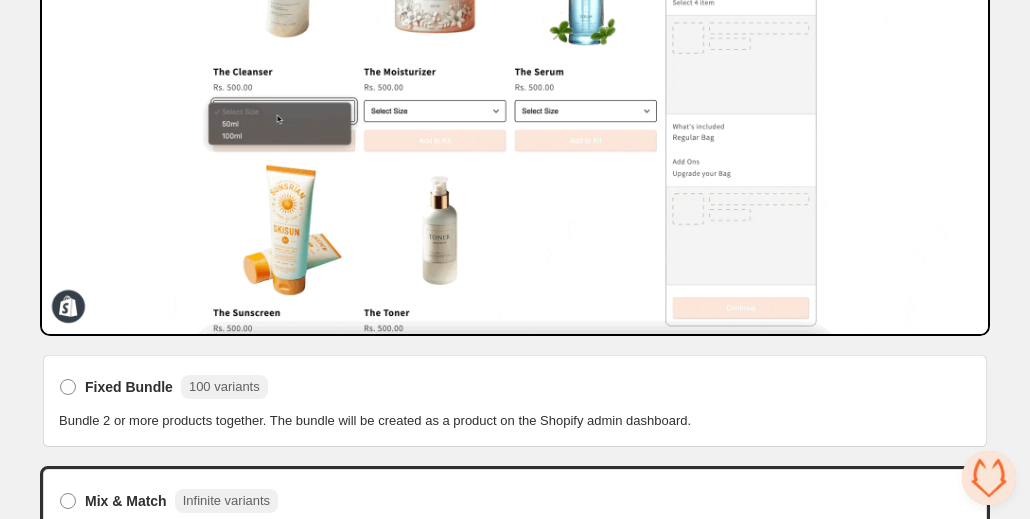 click on "Select Mix & Match" at bounding box center [125, 567] 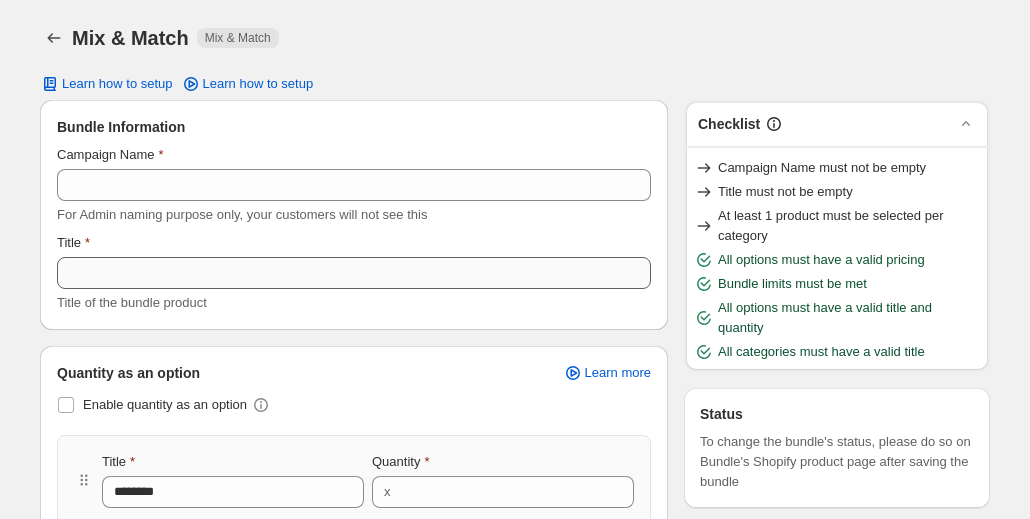 scroll, scrollTop: 0, scrollLeft: 0, axis: both 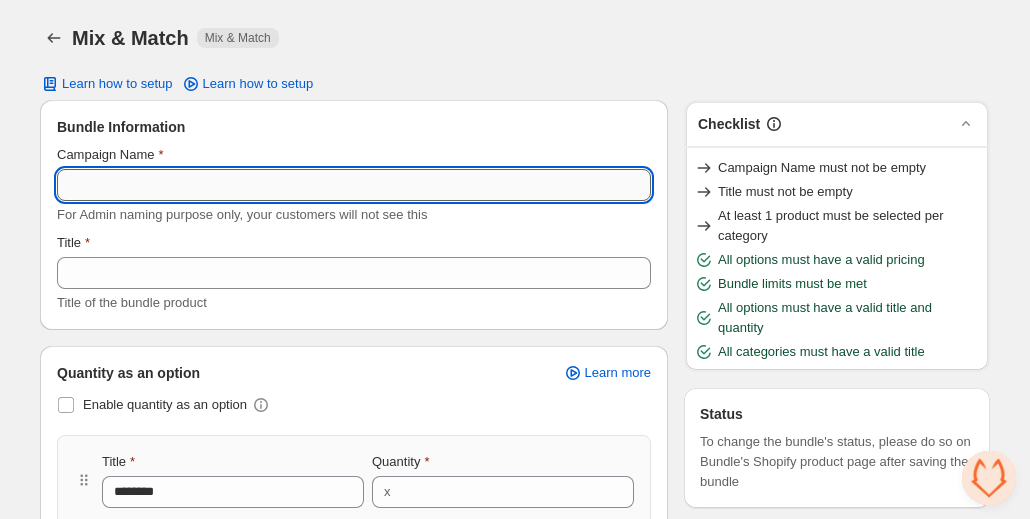 click on "Campaign Name" at bounding box center (354, 185) 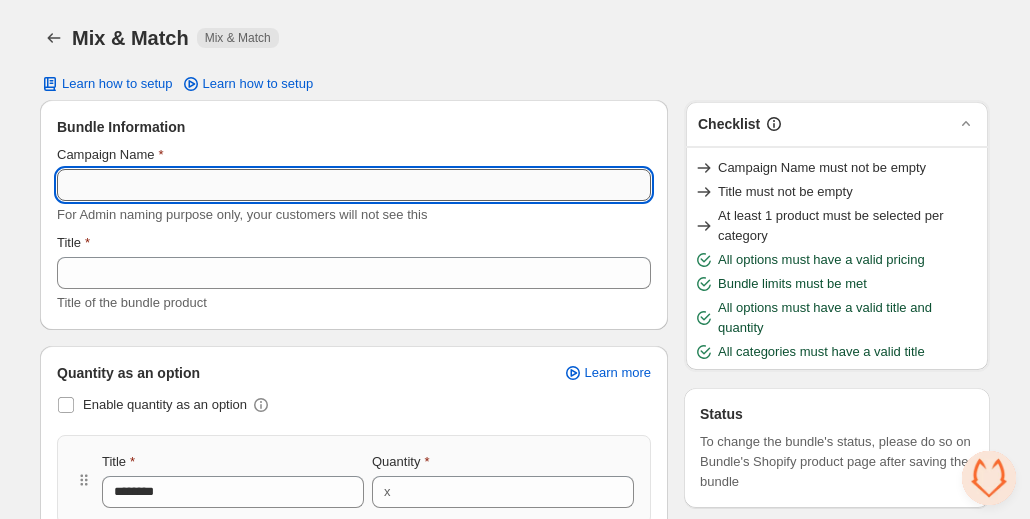 type on "*******" 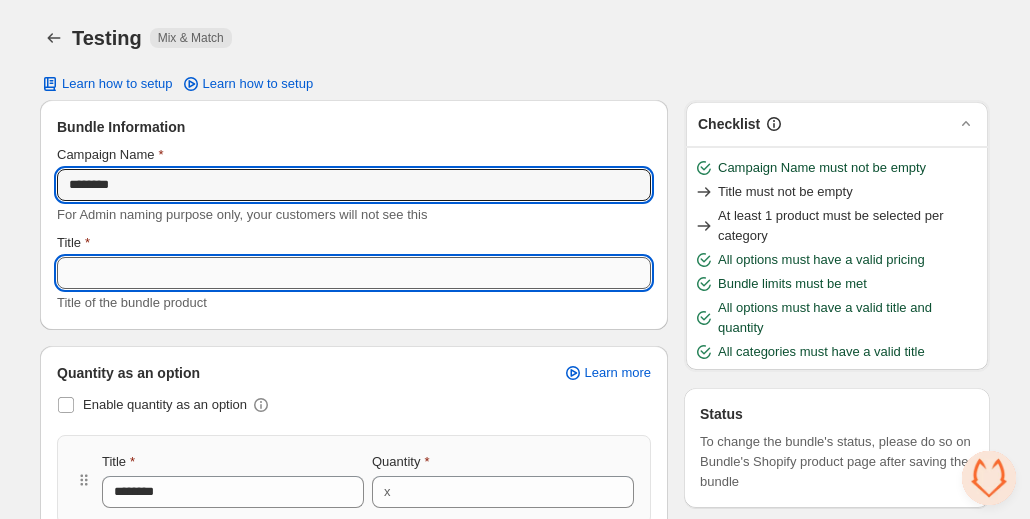 click on "Title" at bounding box center [354, 273] 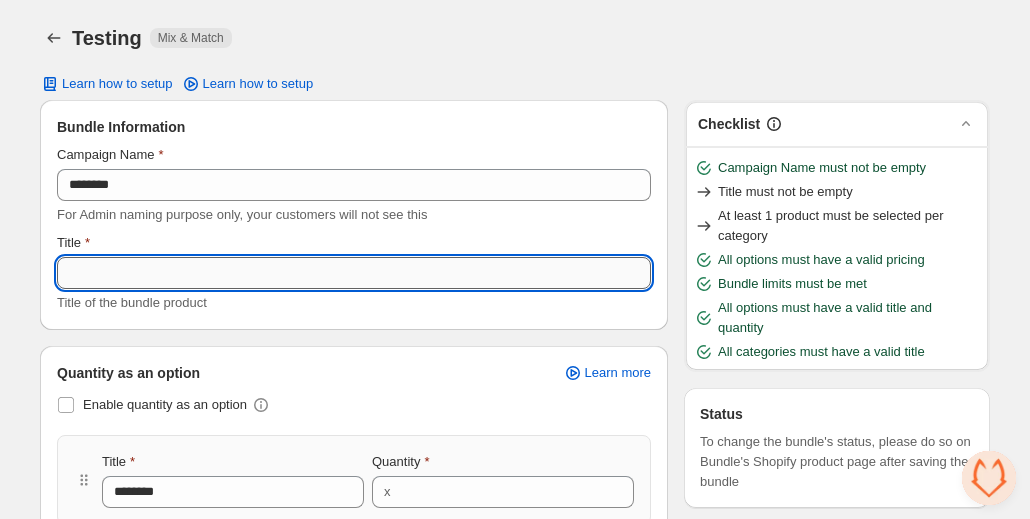 type on "*******" 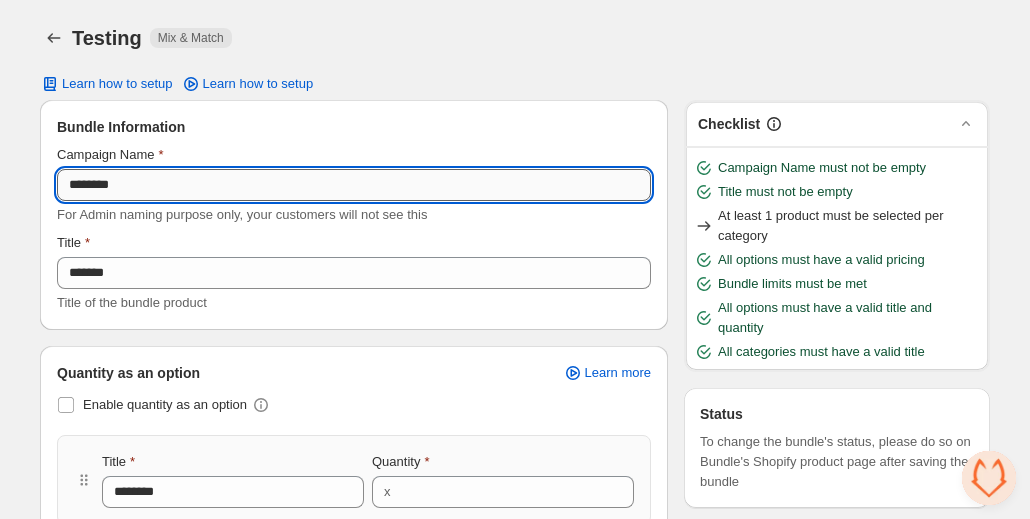 click on "*******" at bounding box center (354, 185) 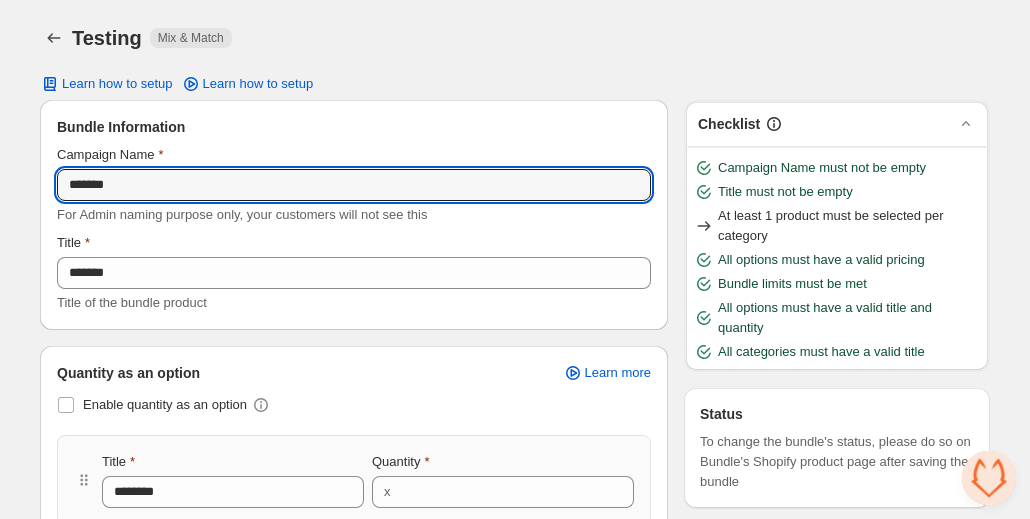 type on "*******" 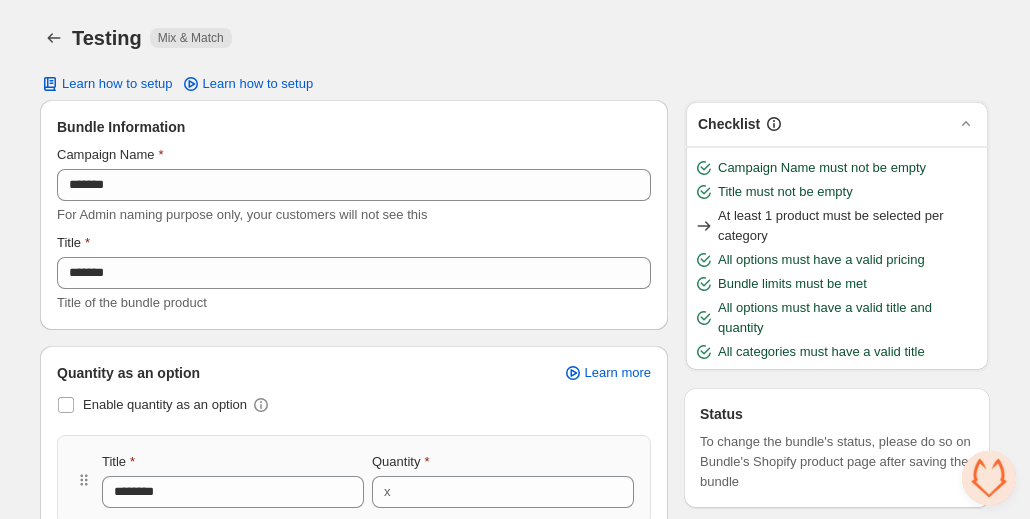 click on "Campaign Name ******* For Admin naming purpose only, your customers will not see this Title ******* Title of the bundle product" at bounding box center [354, 229] 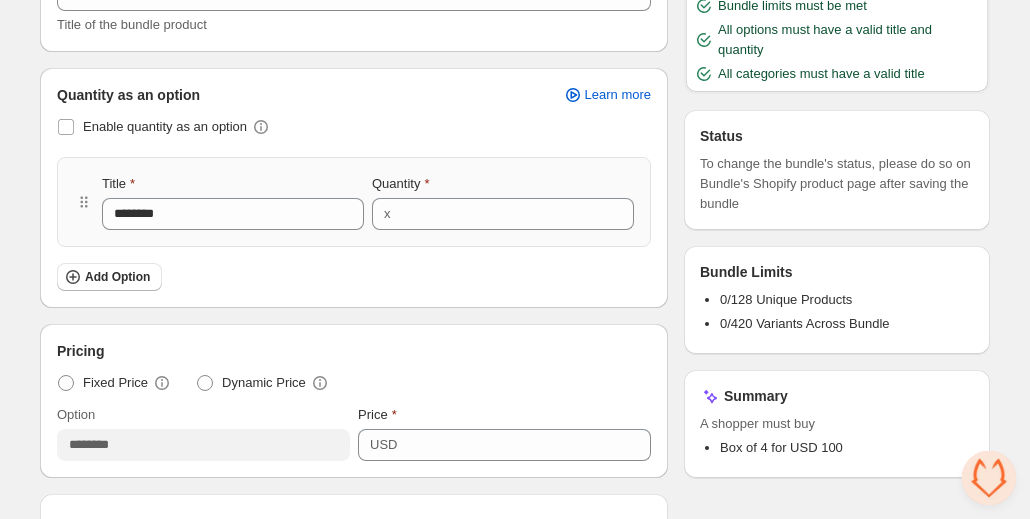 scroll, scrollTop: 281, scrollLeft: 0, axis: vertical 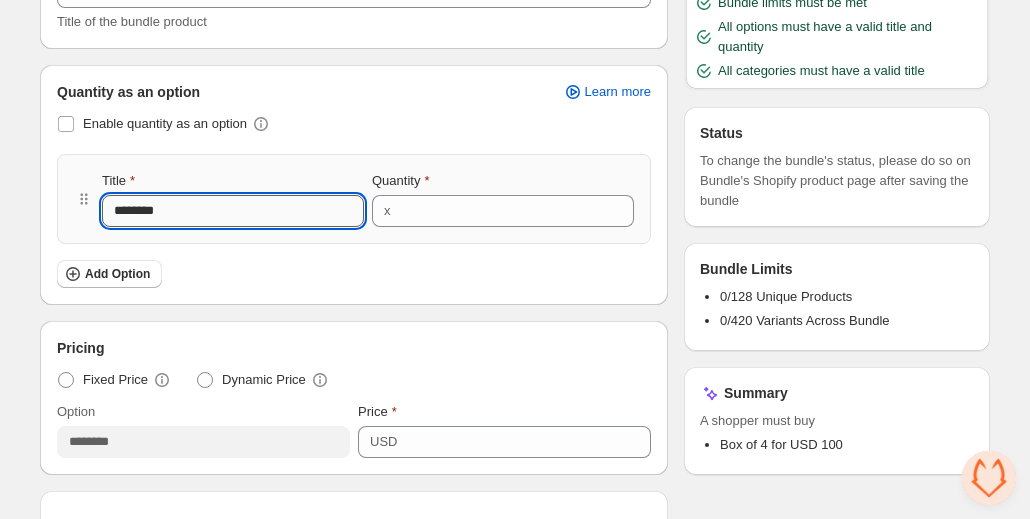 click on "********" at bounding box center [233, 211] 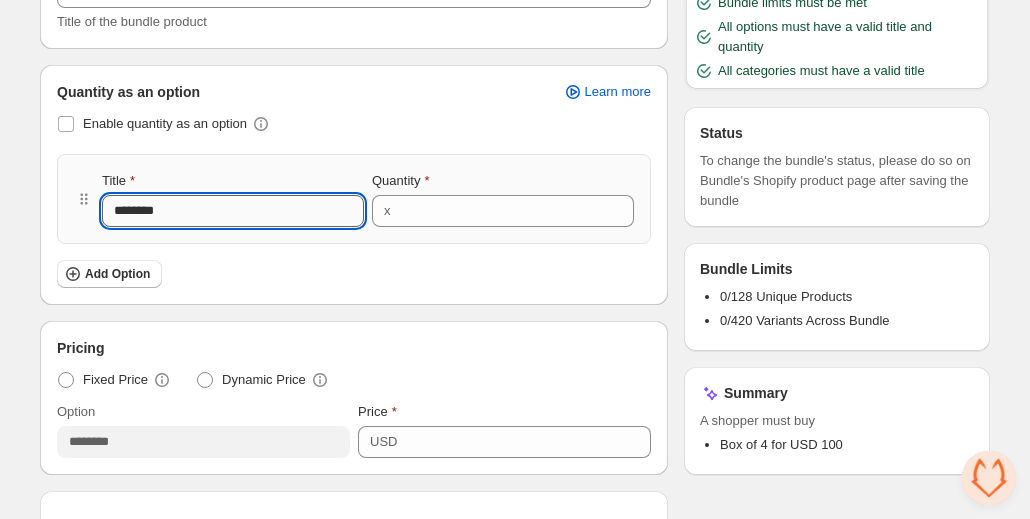 type on "*" 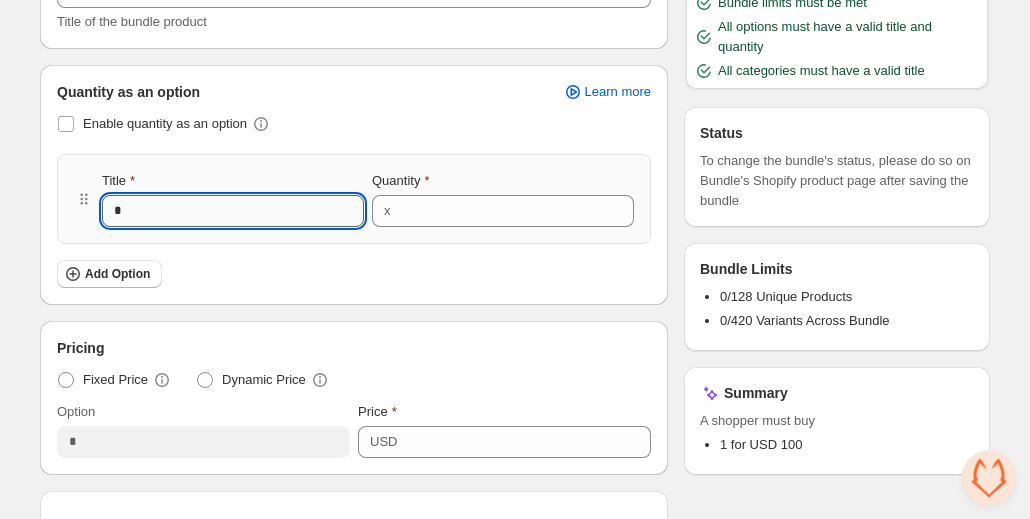 type on "*" 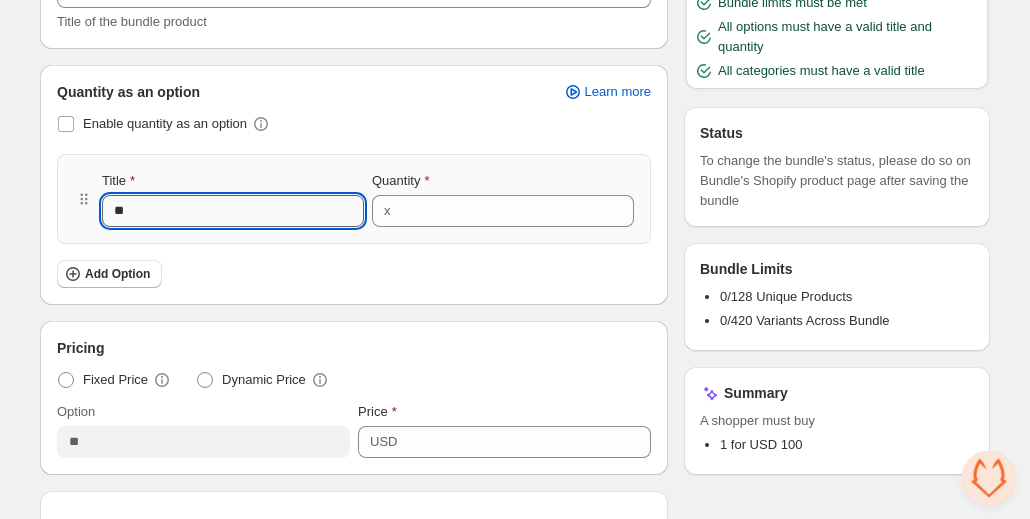 type on "********" 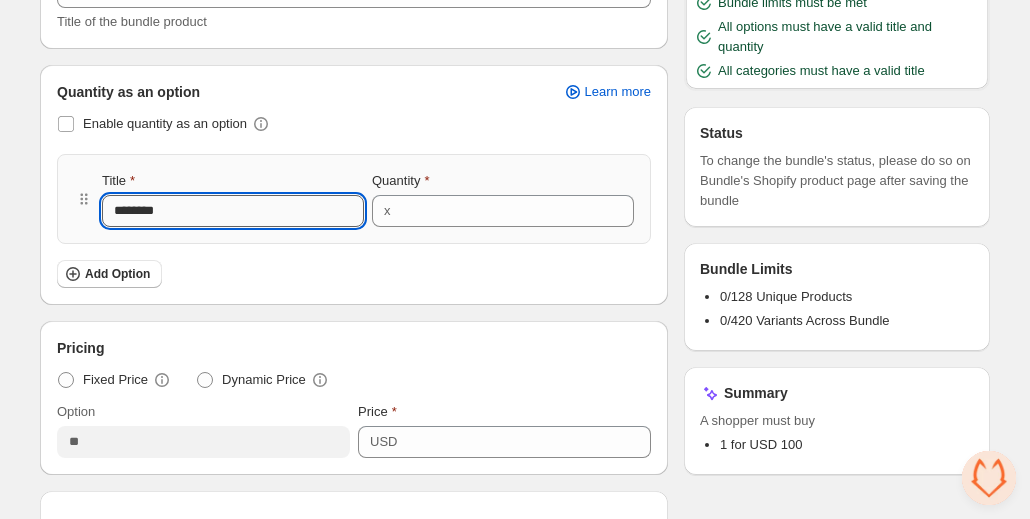 type on "********" 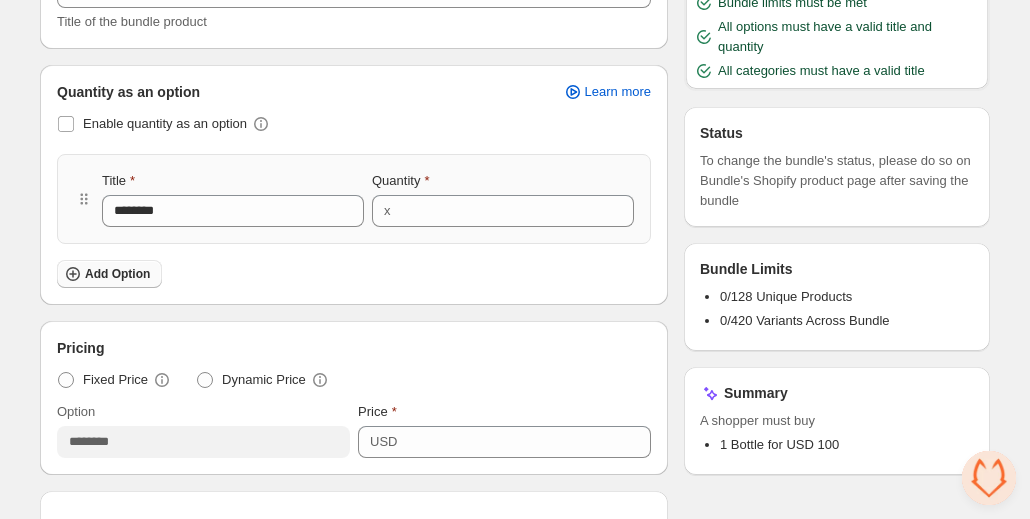 click on "Add Option" at bounding box center [117, 274] 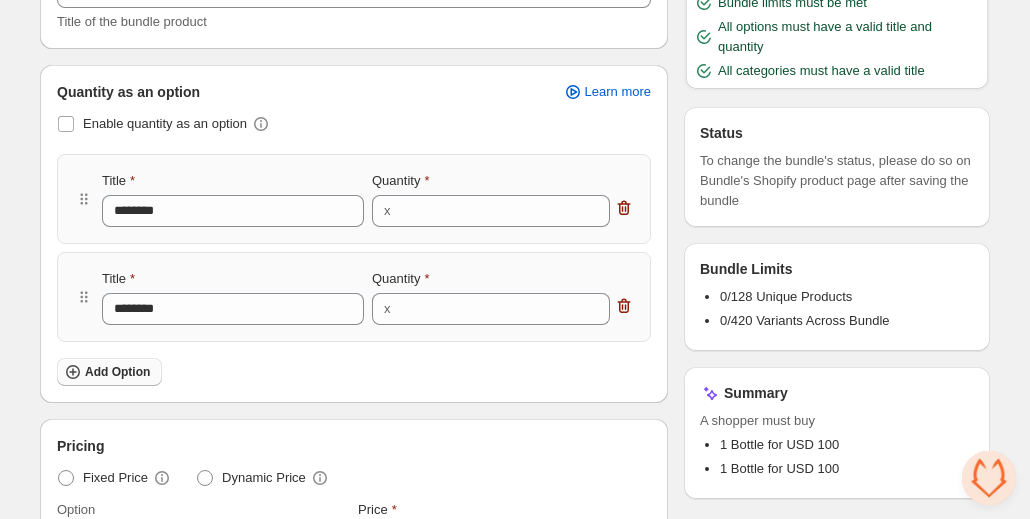click on "Add Option" at bounding box center [117, 372] 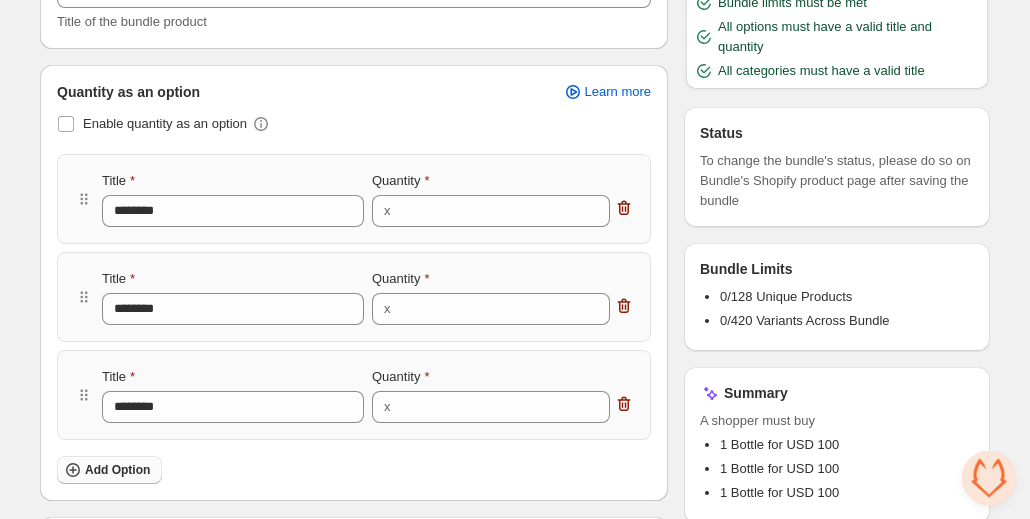 click on "Add Option" at bounding box center (117, 470) 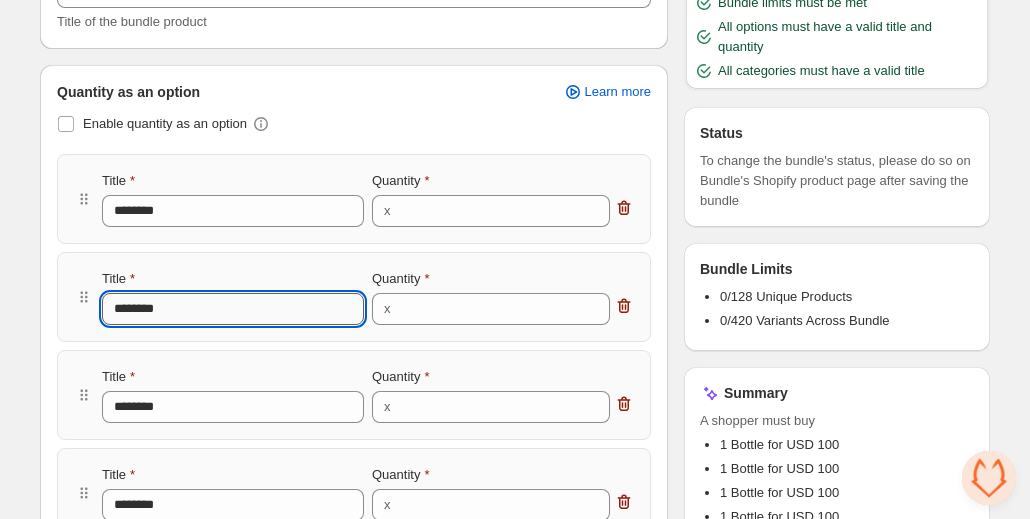 click on "********" at bounding box center (233, 309) 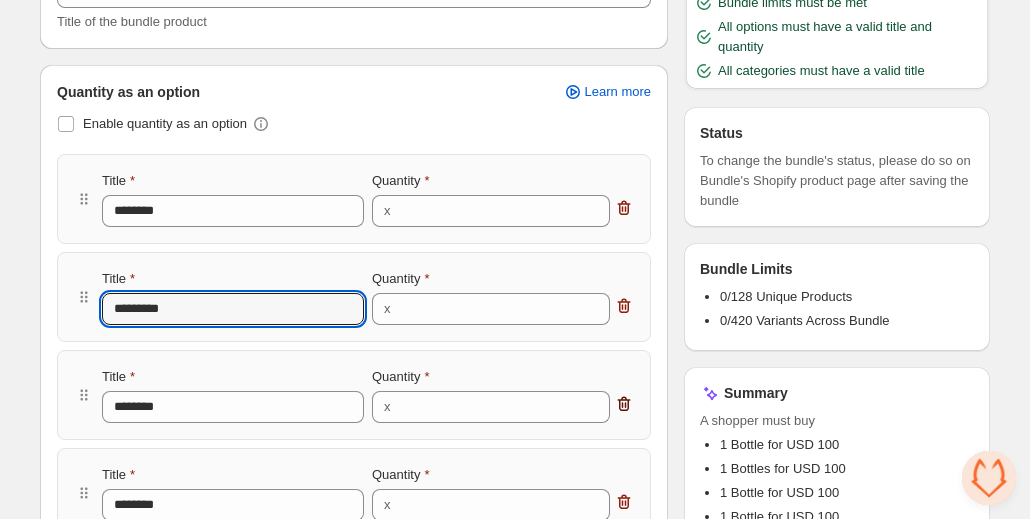 type on "*********" 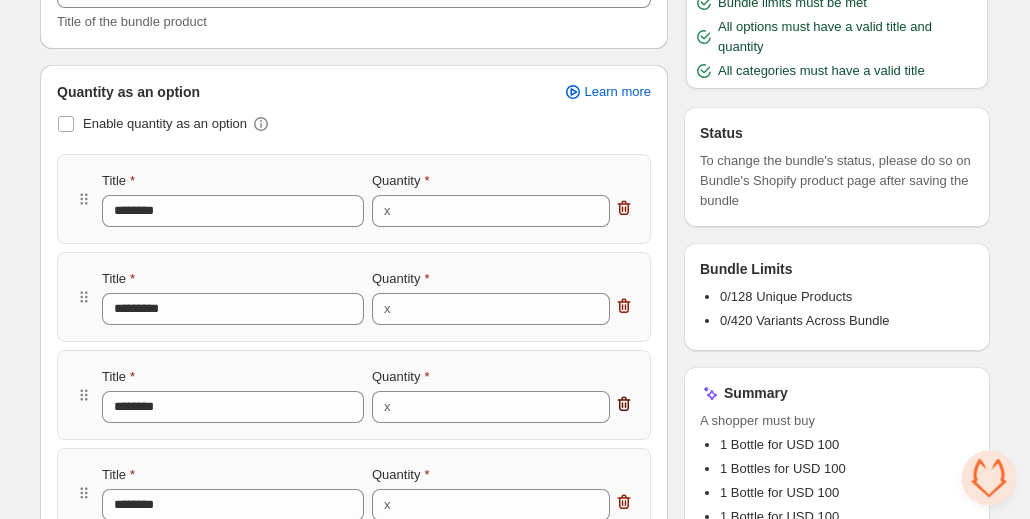 click 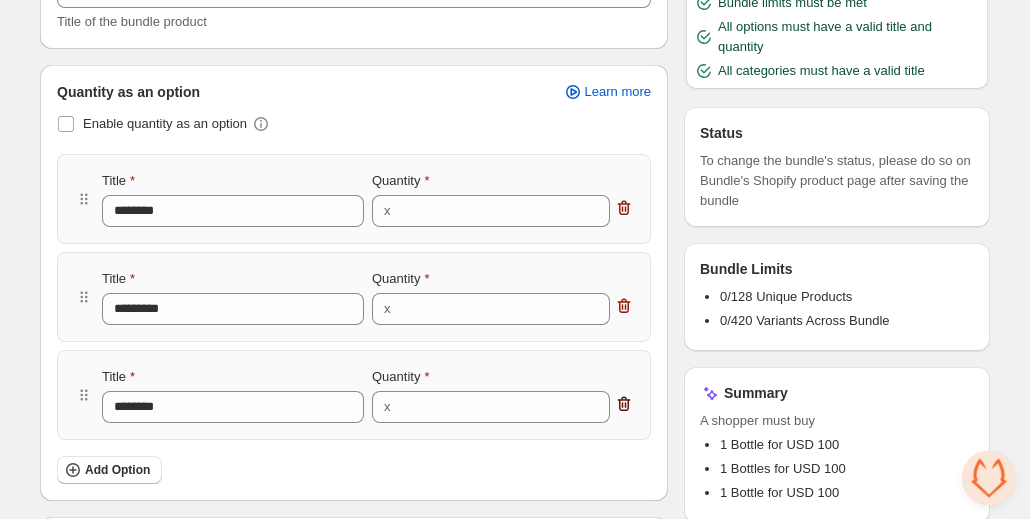 click 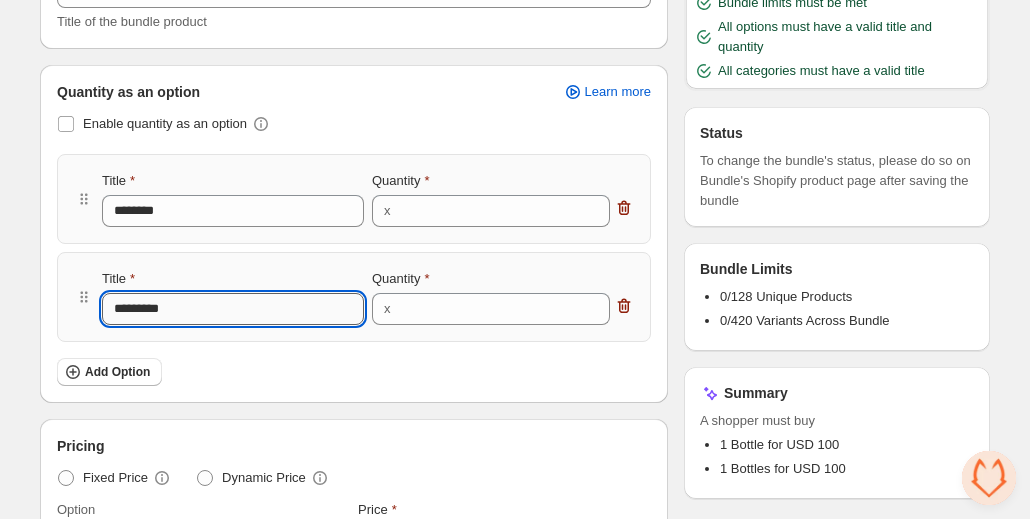 click on "*********" at bounding box center (233, 309) 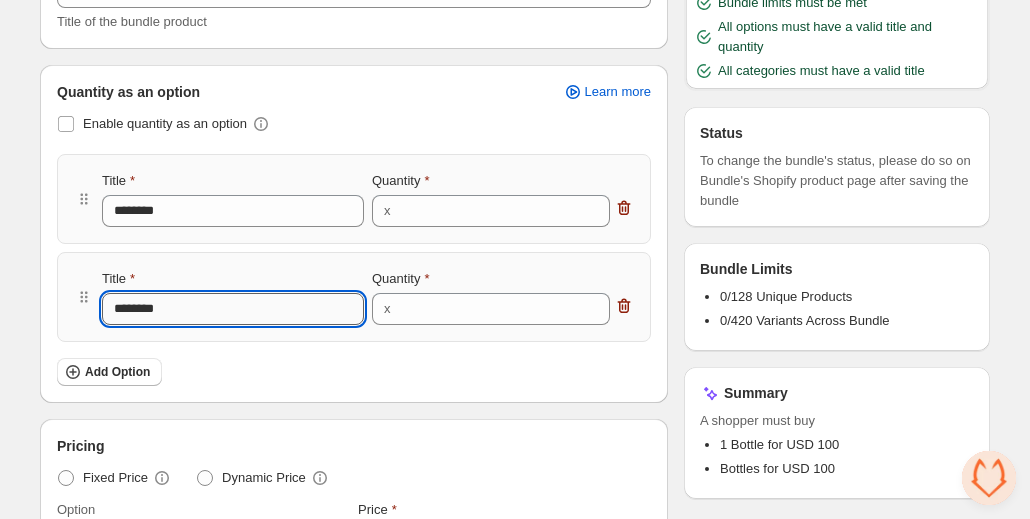 type on "*********" 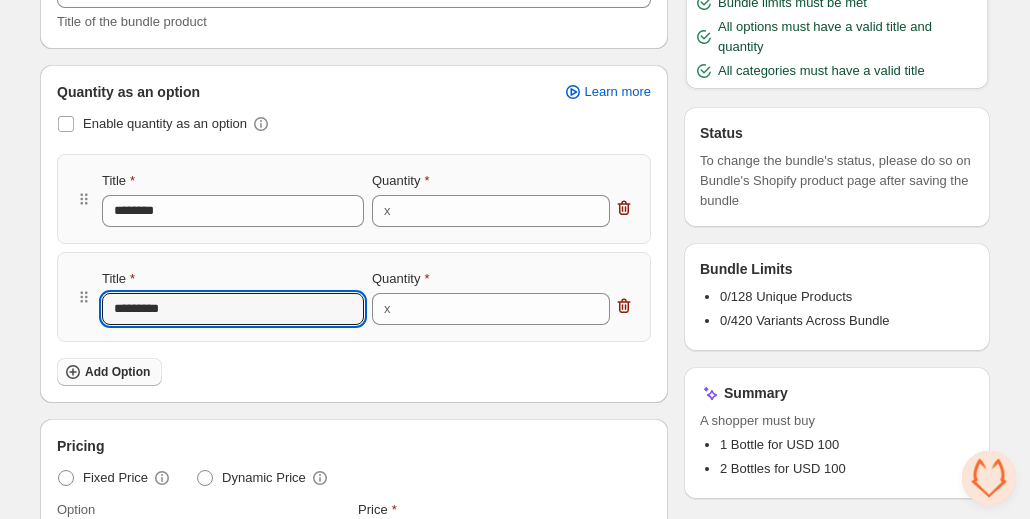 type on "*********" 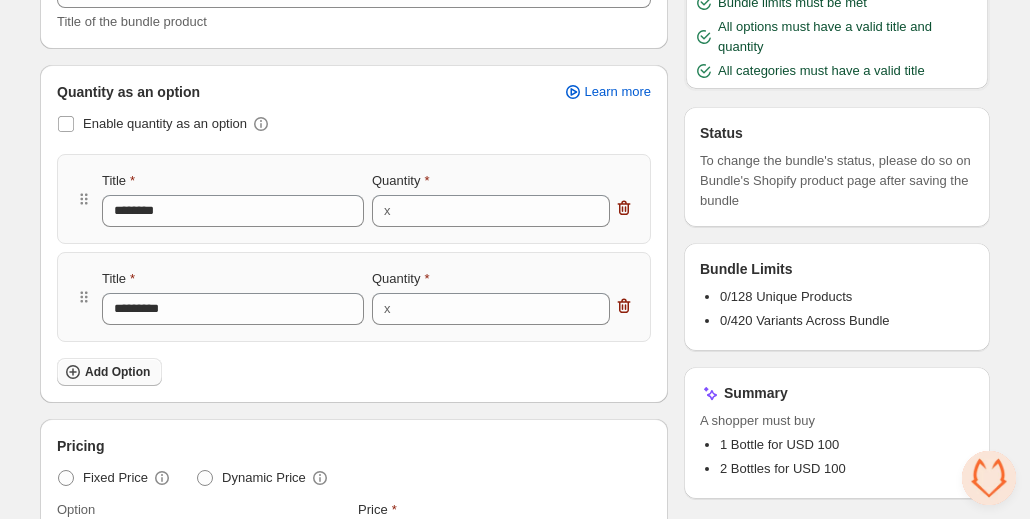 click on "Add Option" at bounding box center (117, 372) 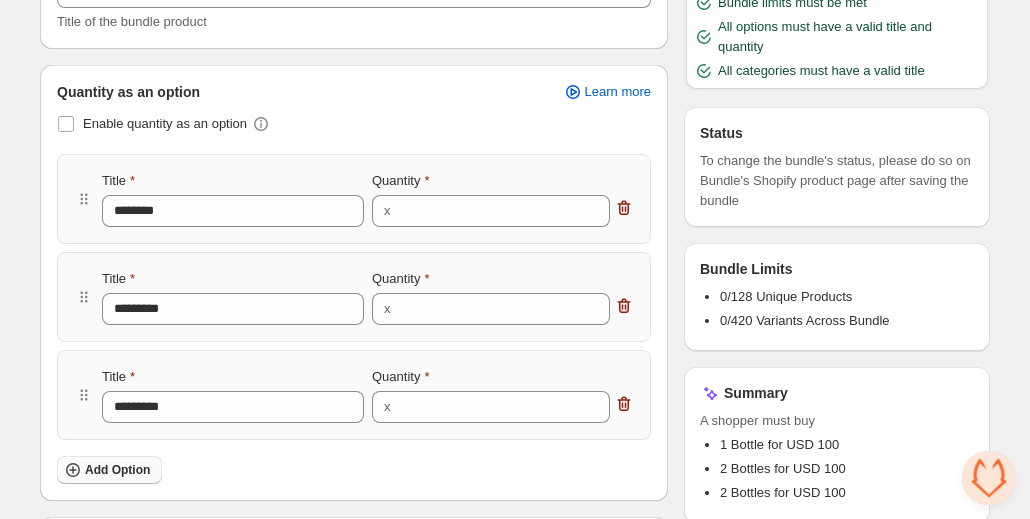 click on "Add Option" at bounding box center [109, 470] 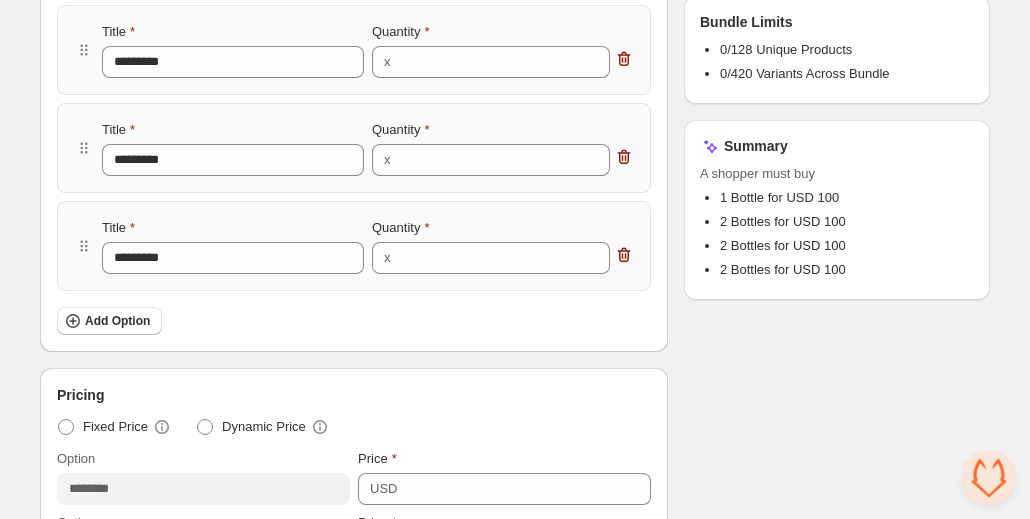 scroll, scrollTop: 533, scrollLeft: 0, axis: vertical 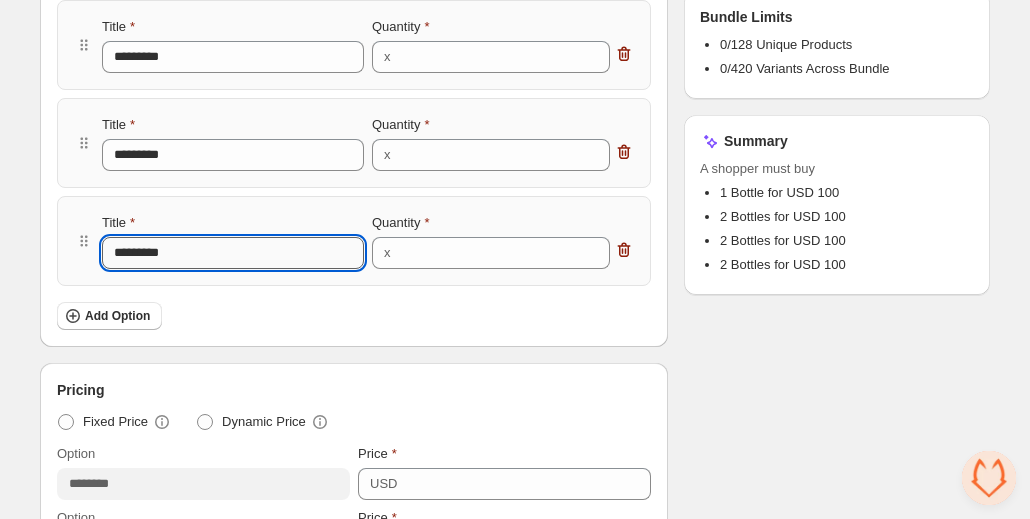 click on "*********" at bounding box center [233, 253] 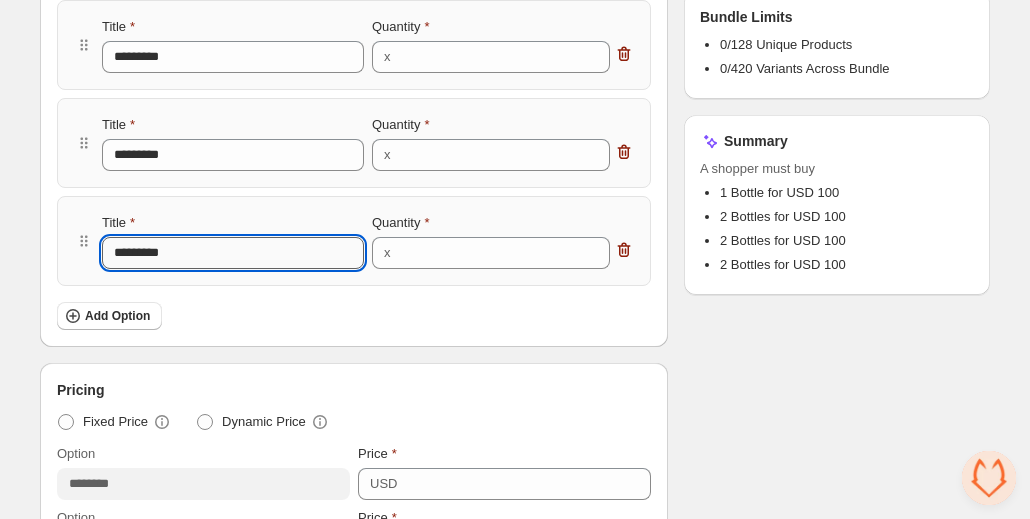 type on "*******" 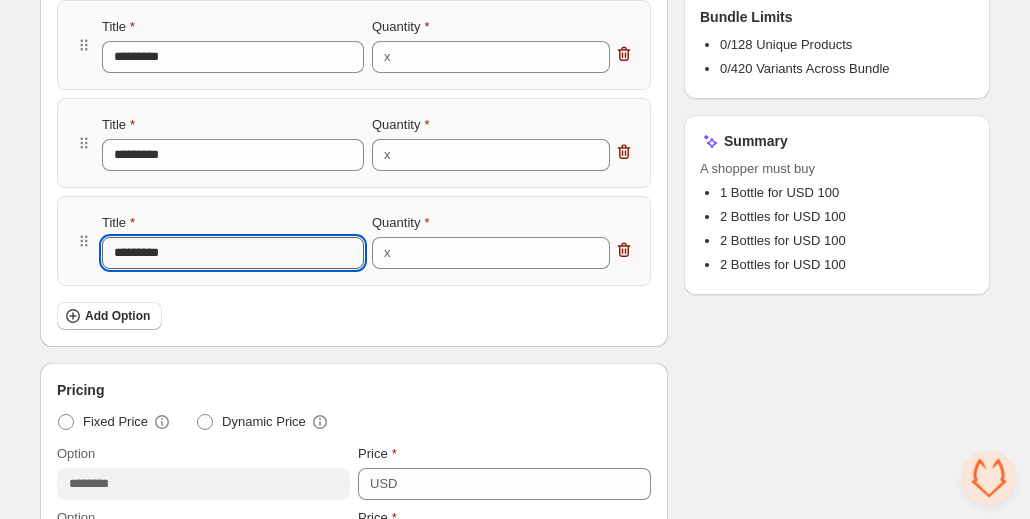 type on "*******" 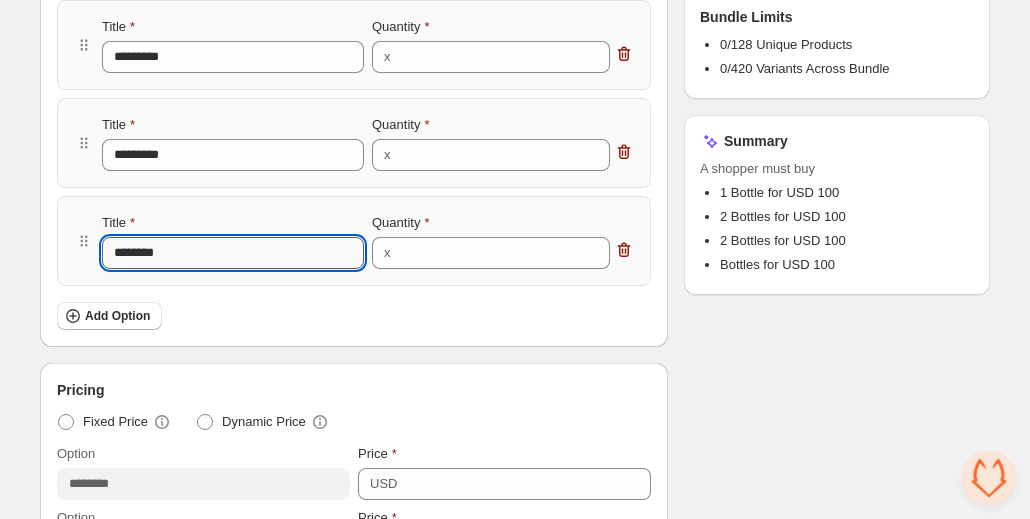 type on "*********" 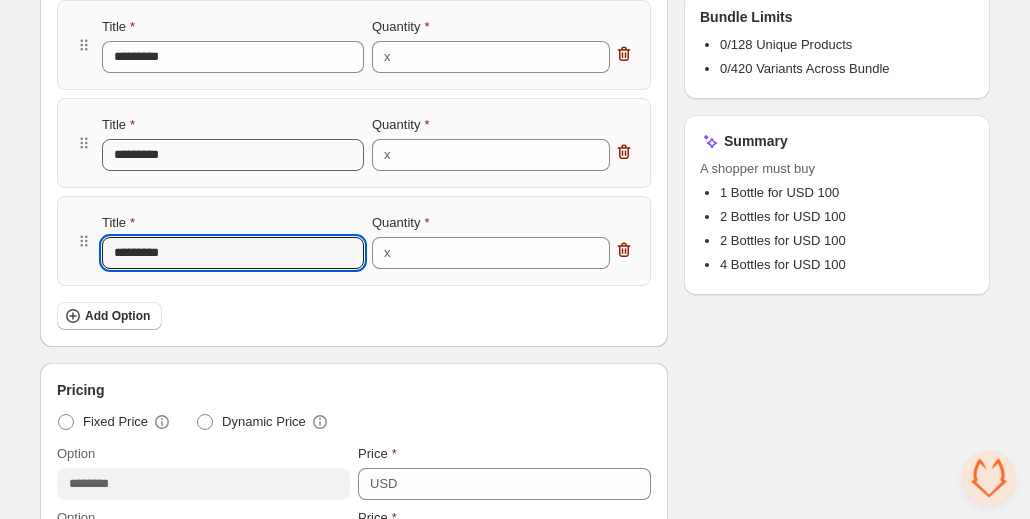 type on "*********" 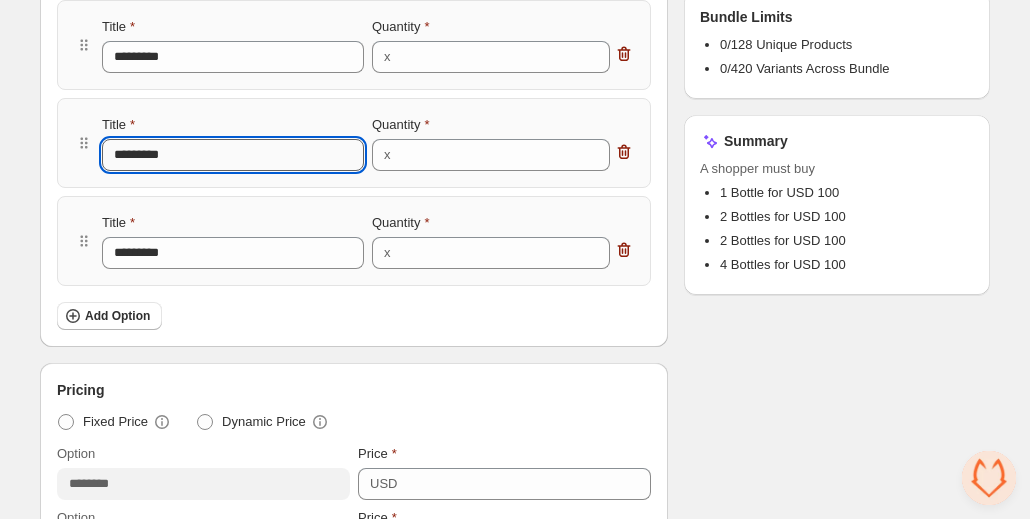 click on "*********" at bounding box center [233, 155] 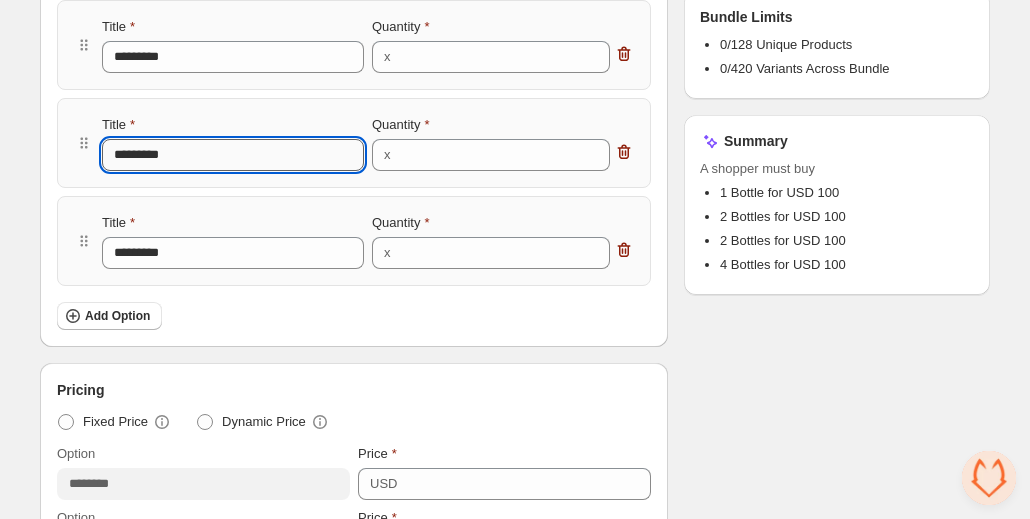 type on "*******" 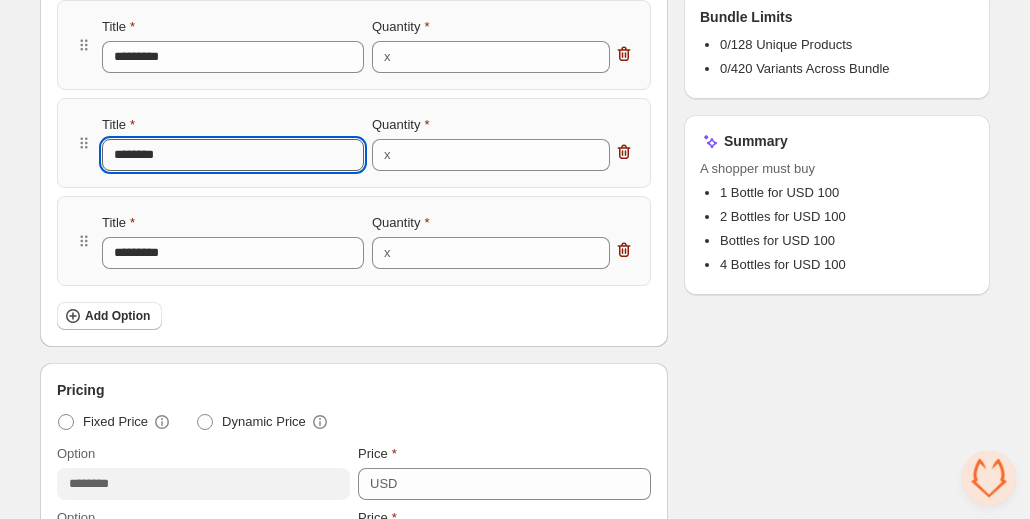 type on "*********" 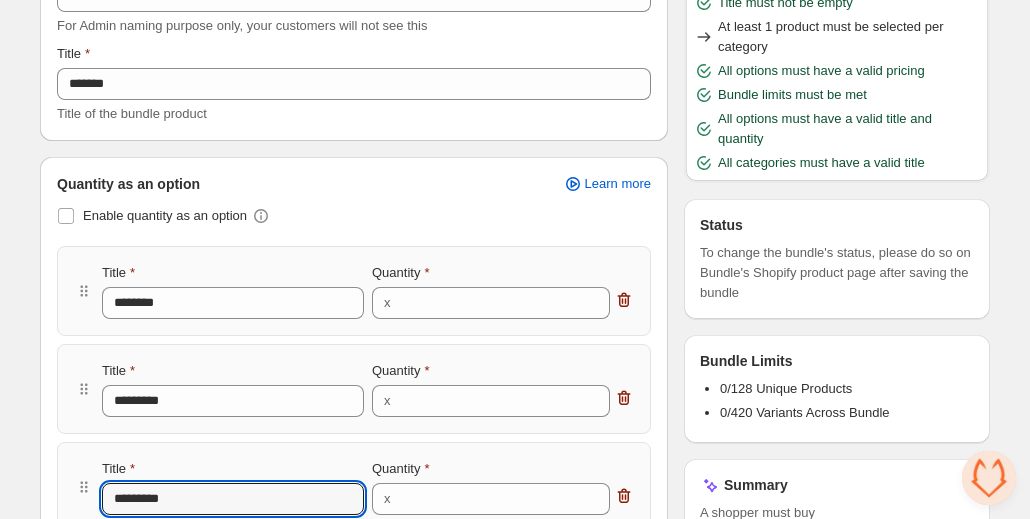 scroll, scrollTop: 183, scrollLeft: 0, axis: vertical 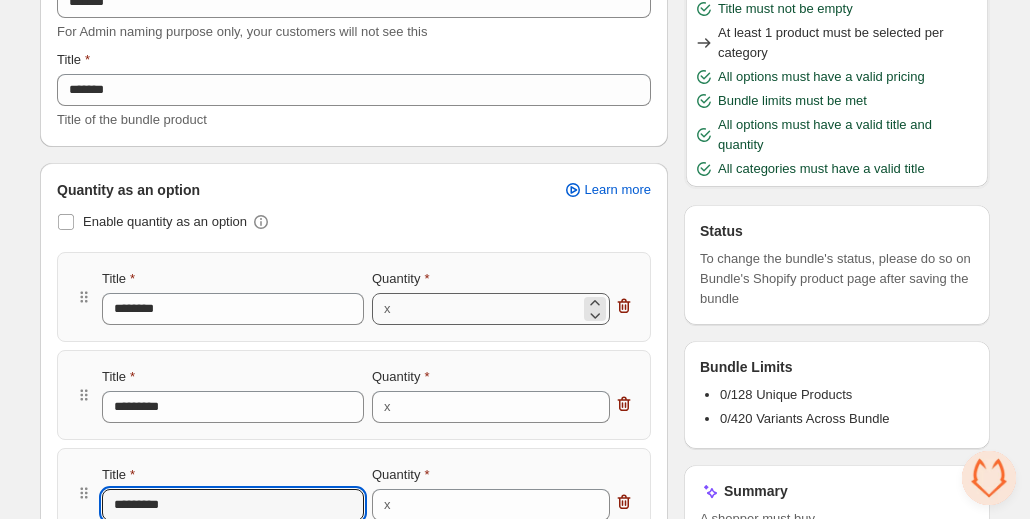 type on "*********" 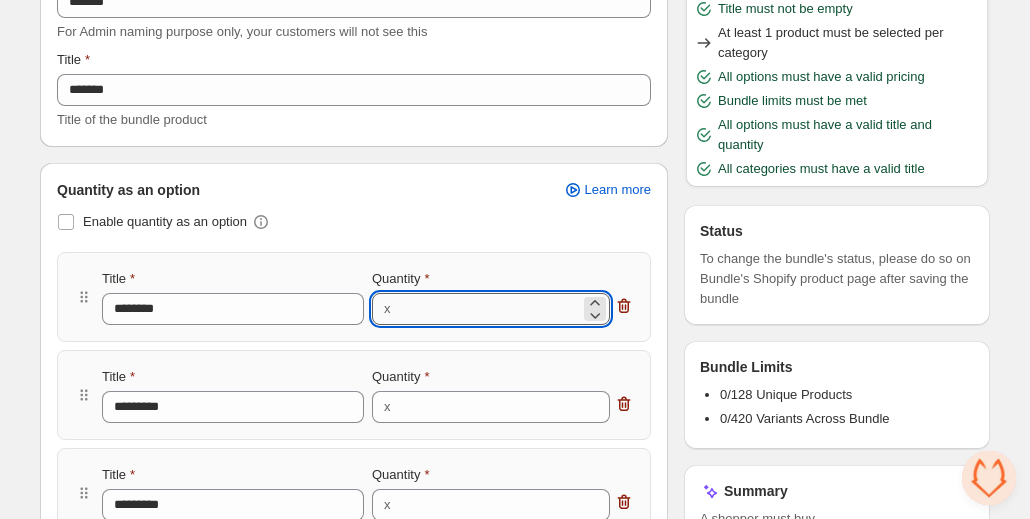 click on "*" at bounding box center [489, 309] 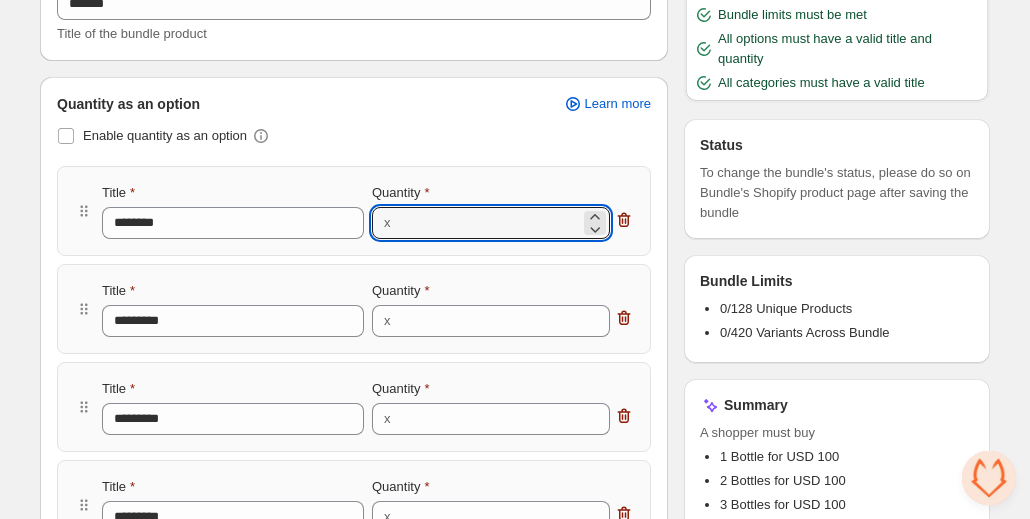 scroll, scrollTop: 281, scrollLeft: 0, axis: vertical 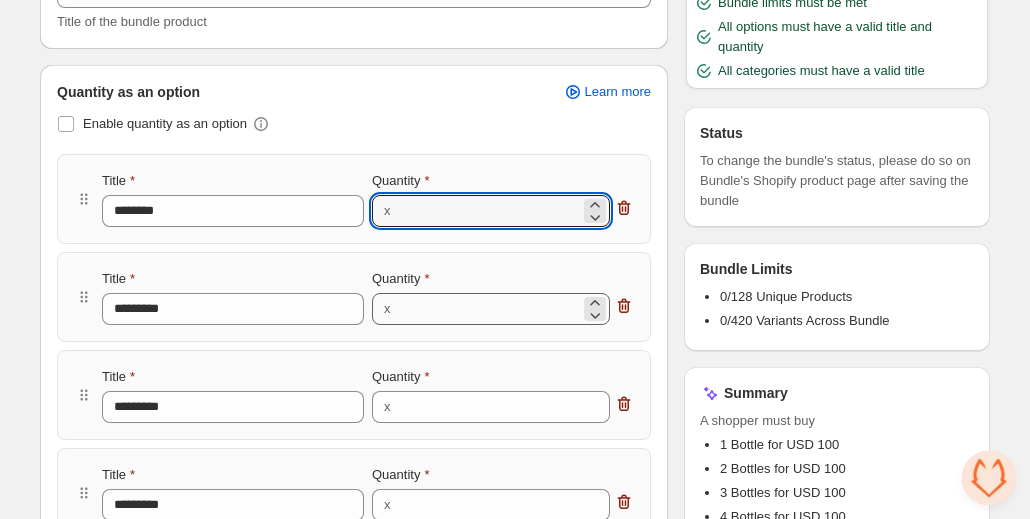 type on "**" 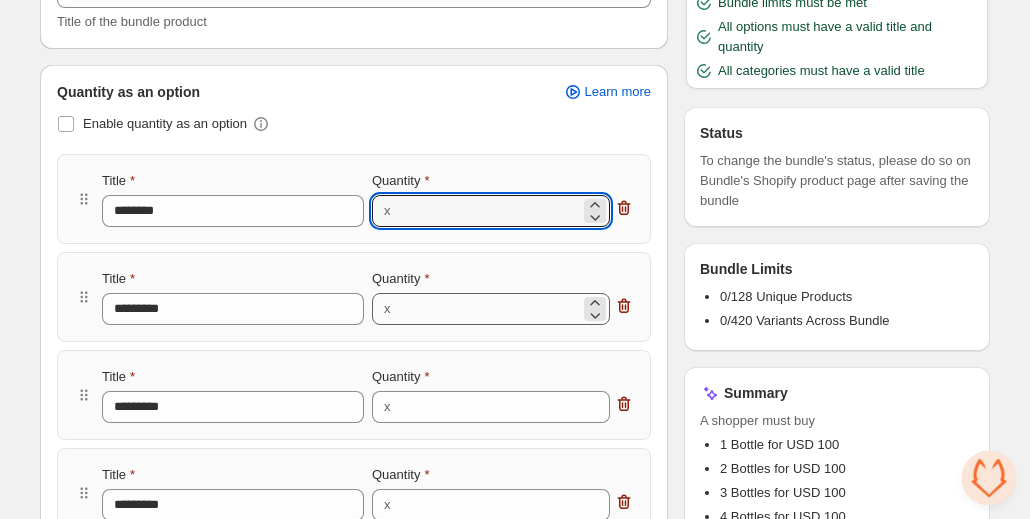 type on "*" 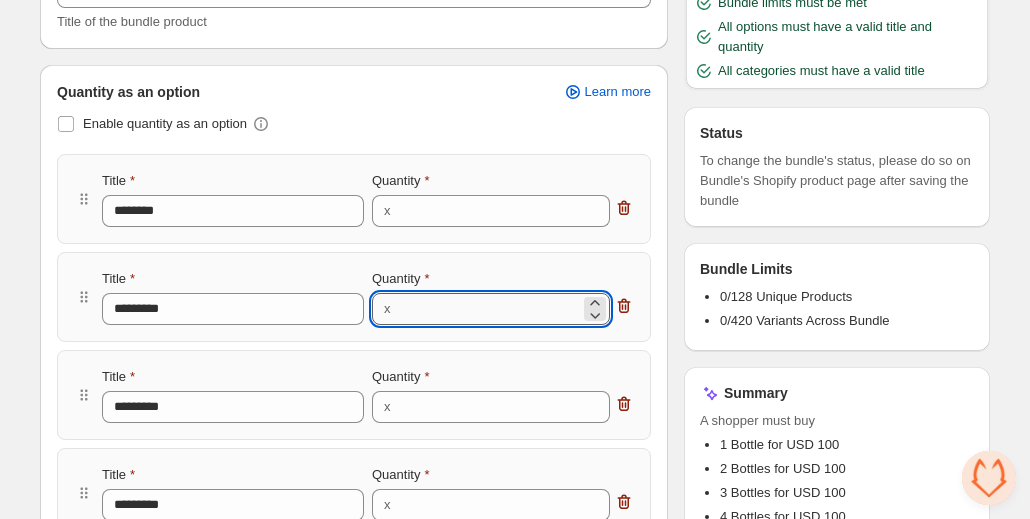 click on "*" at bounding box center [489, 309] 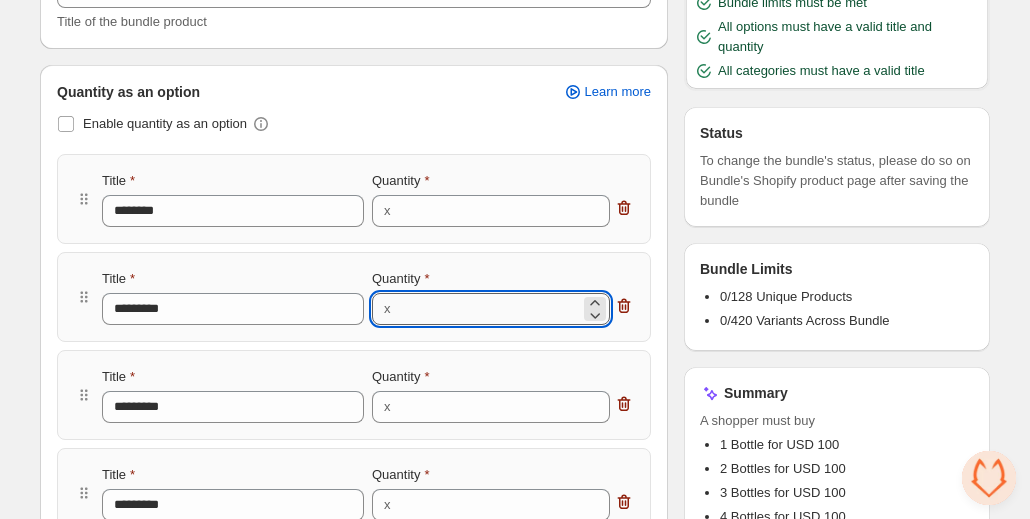 type on "**" 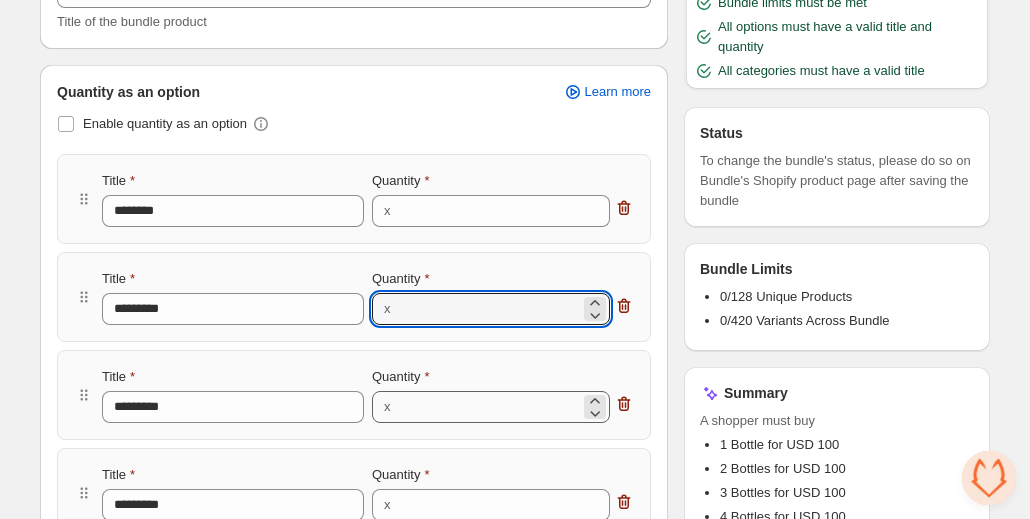 type on "*" 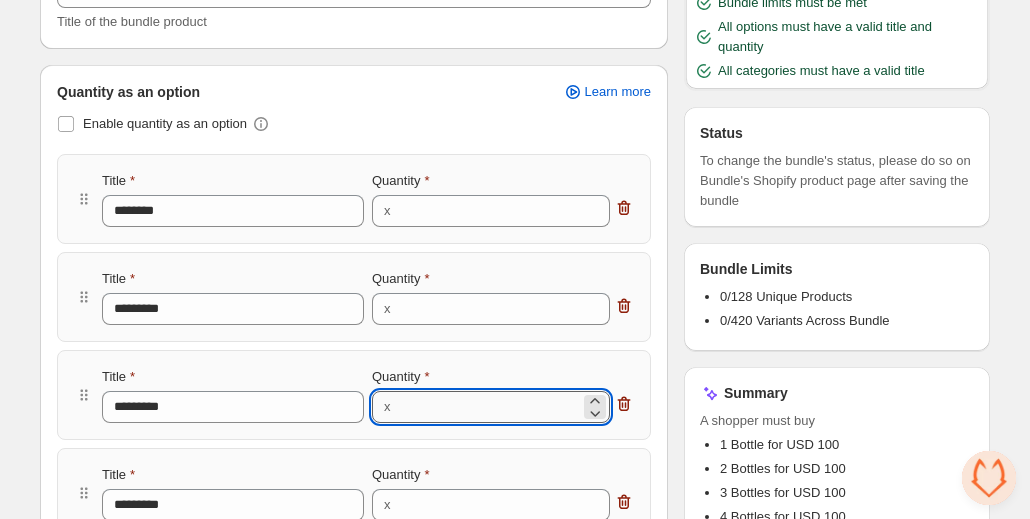 click on "*" at bounding box center [489, 407] 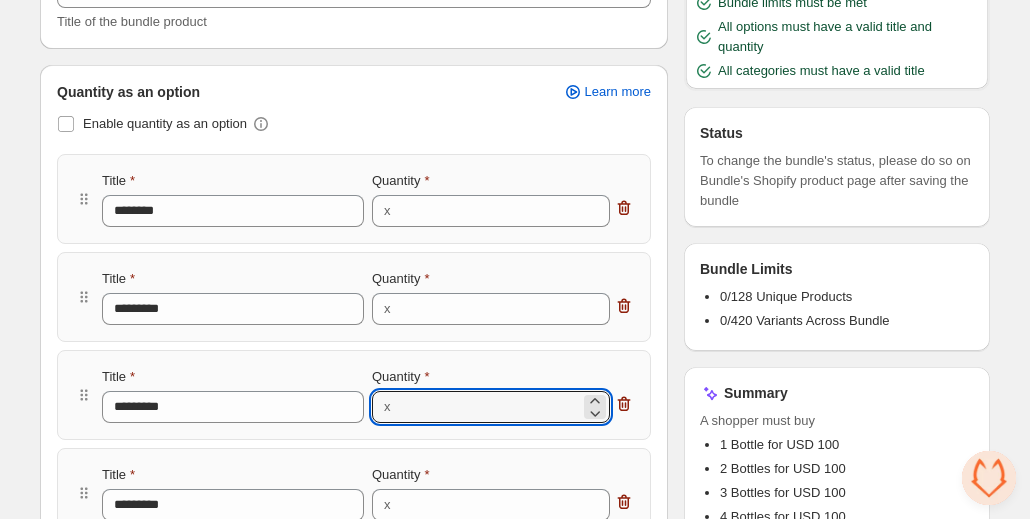 type on "*" 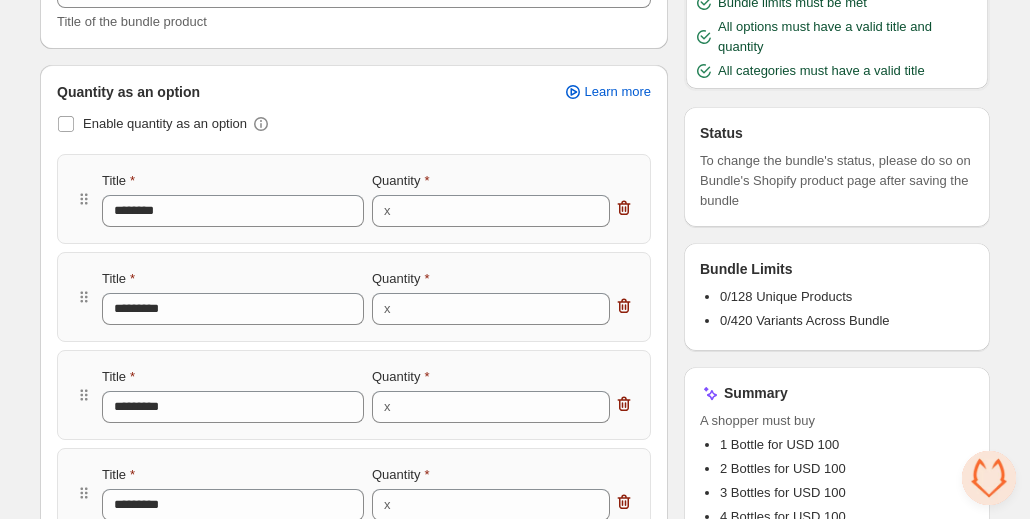 click on "Title ********* Quantity x *" at bounding box center [354, 395] 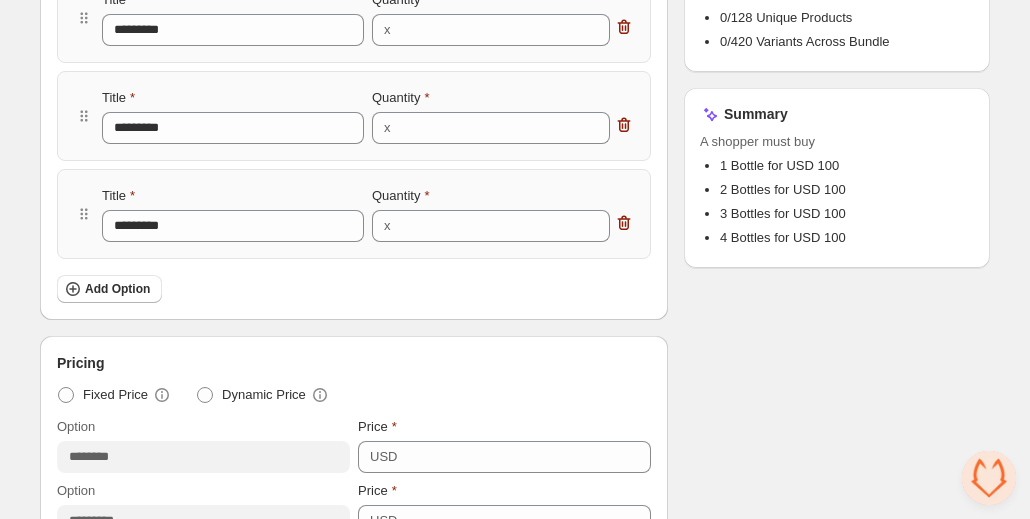 scroll, scrollTop: 562, scrollLeft: 0, axis: vertical 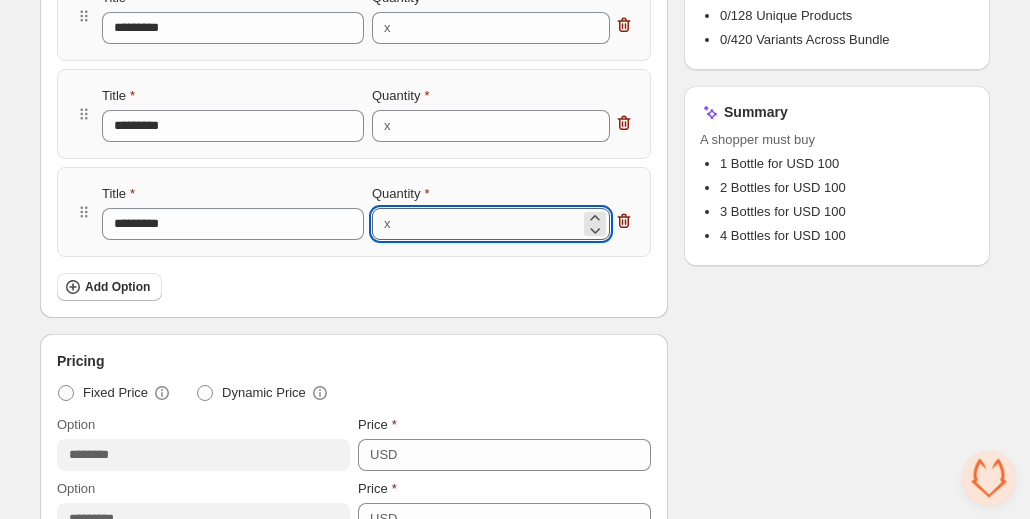 click on "**" at bounding box center (489, 224) 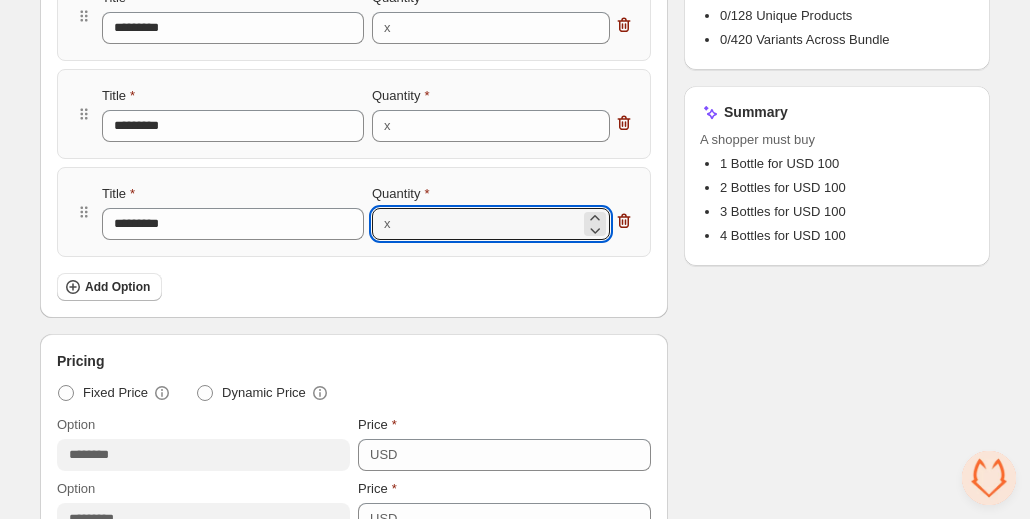 type on "*" 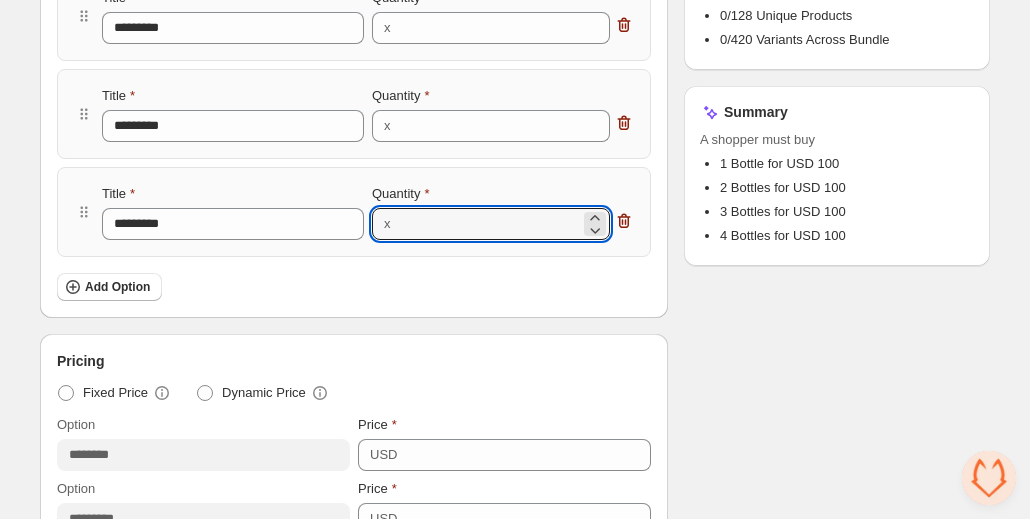 click on "Checklist Campaign Name must not be empty Title must not be empty At least 1 product must be selected per category All options must have a valid pricing Bundle limits must be met All options must have a valid title and quantity All categories must have a valid title Status To change the bundle's status, please do so on Bundle's Shopify product page after saving the bundle Bundle Limits 0/128 Unique Products 0/420 Variants Across Bundle Summary A shopper must buy 1 Bottle for USD 100 2 Bottles for USD 100 3 Bottles for USD 100 4 Bottles for USD 100" at bounding box center [837, 439] 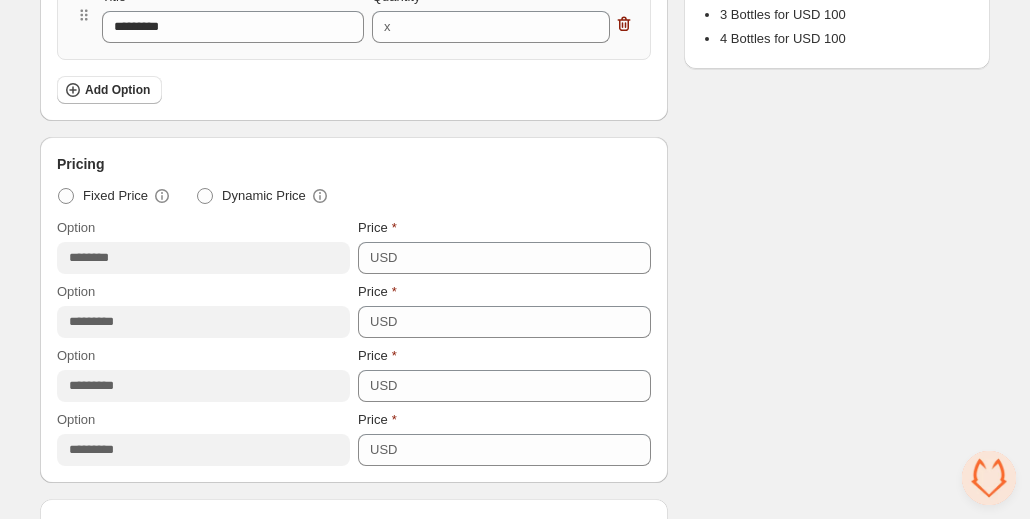 scroll, scrollTop: 764, scrollLeft: 0, axis: vertical 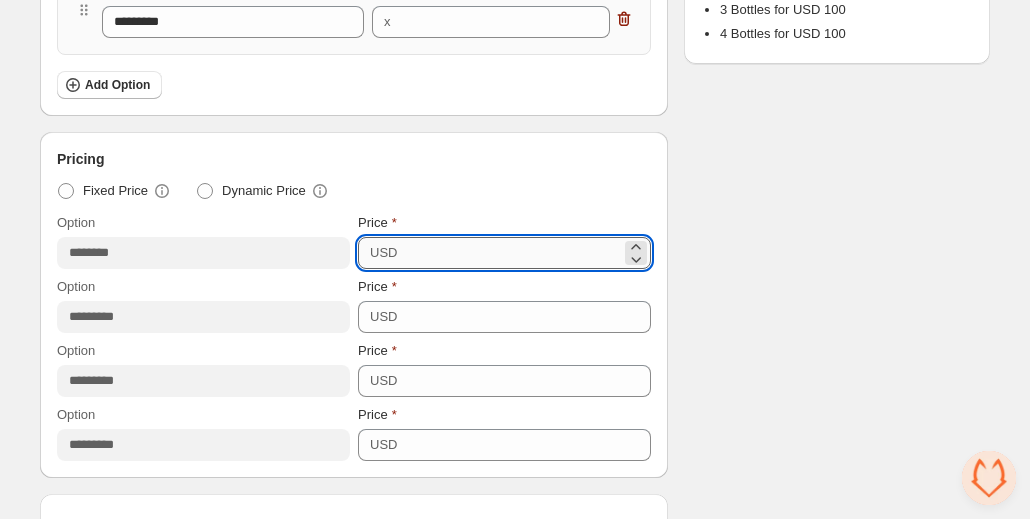 click on "***" at bounding box center (512, 253) 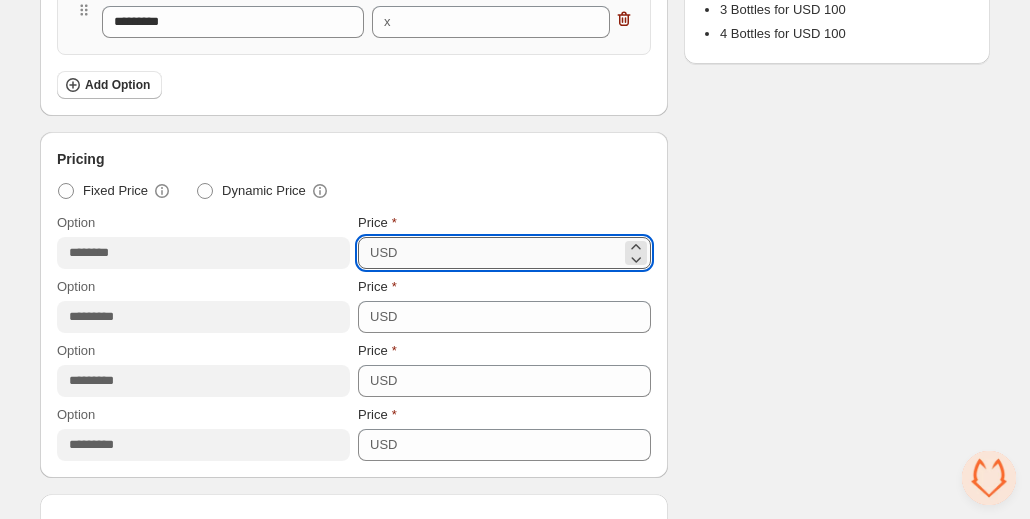 type on "**" 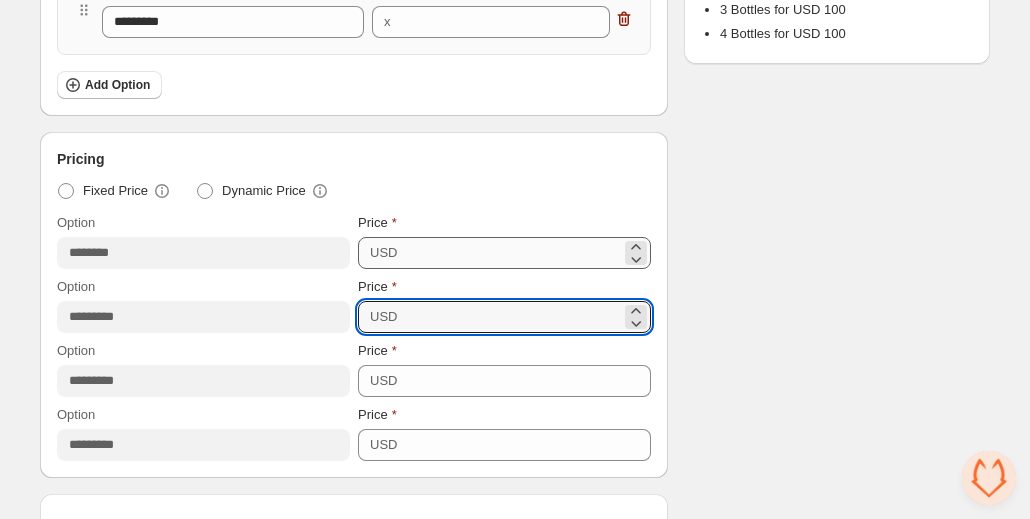 type on "**" 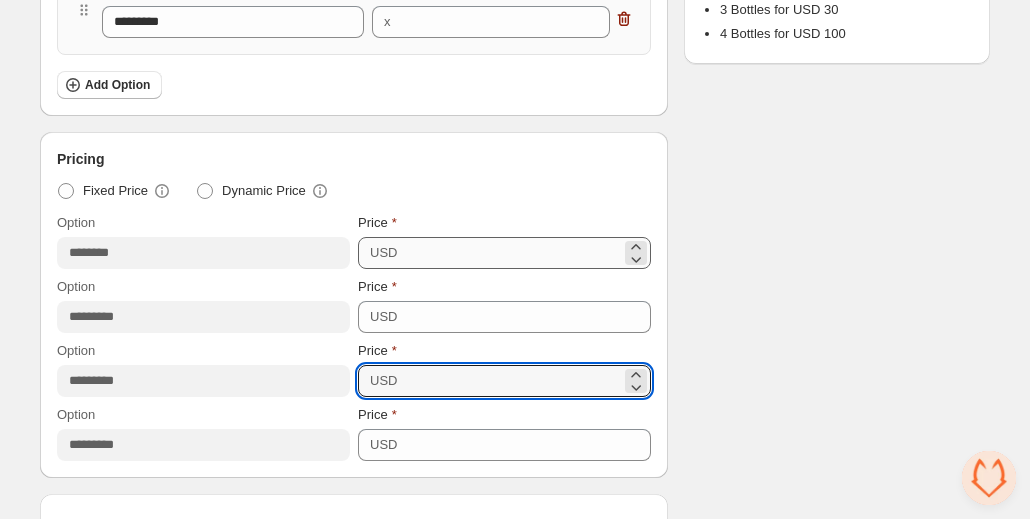 type on "**" 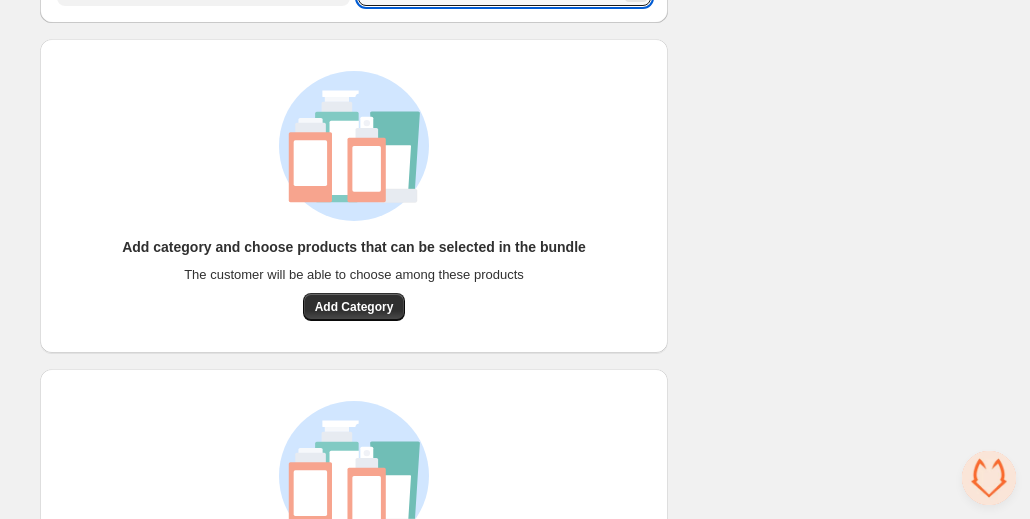 scroll, scrollTop: 1222, scrollLeft: 0, axis: vertical 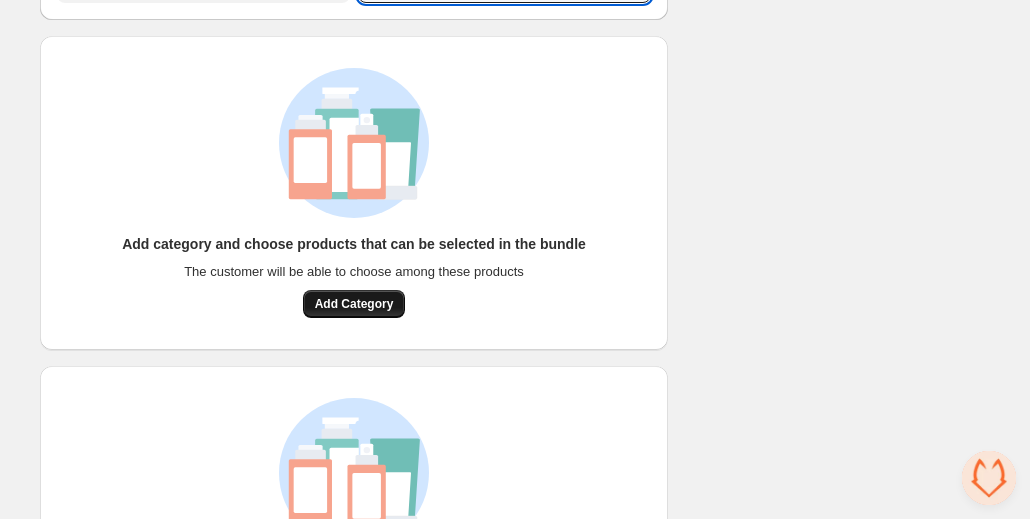 type on "**" 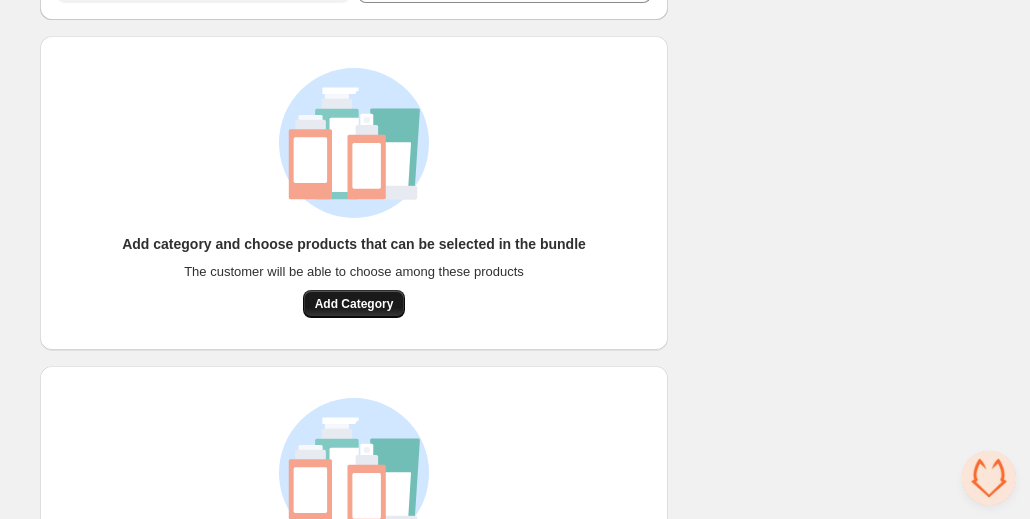 click on "Add Category" at bounding box center (354, 304) 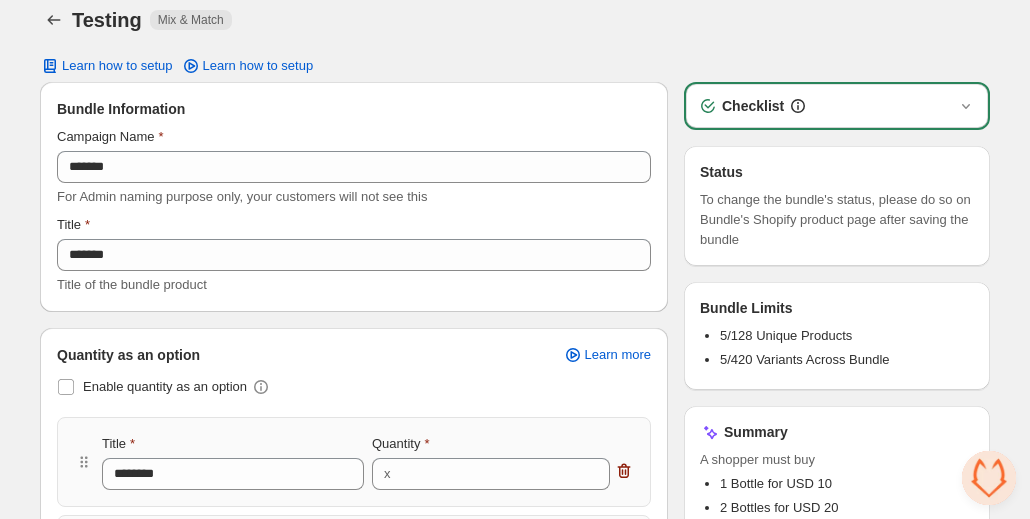 scroll, scrollTop: 16, scrollLeft: 0, axis: vertical 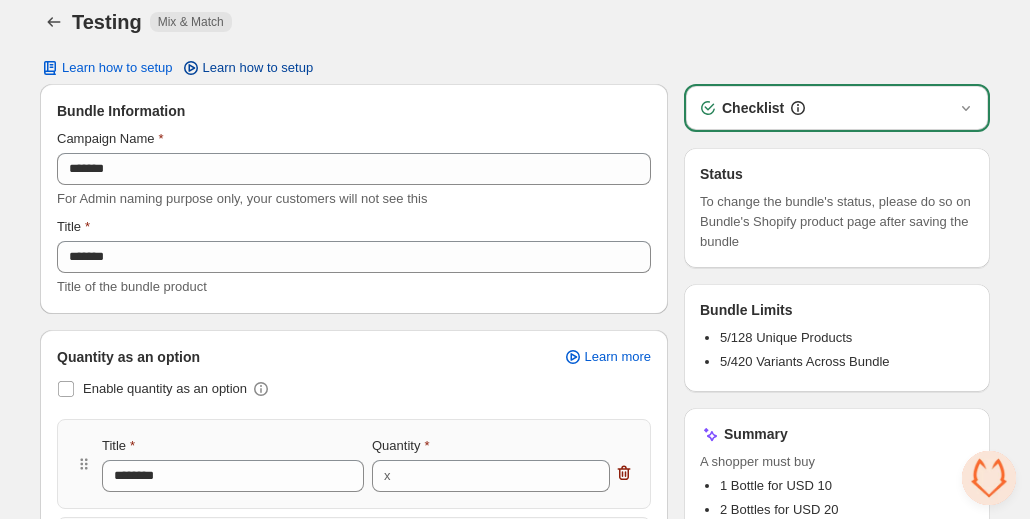 click on "Learn how to setup" at bounding box center [247, 68] 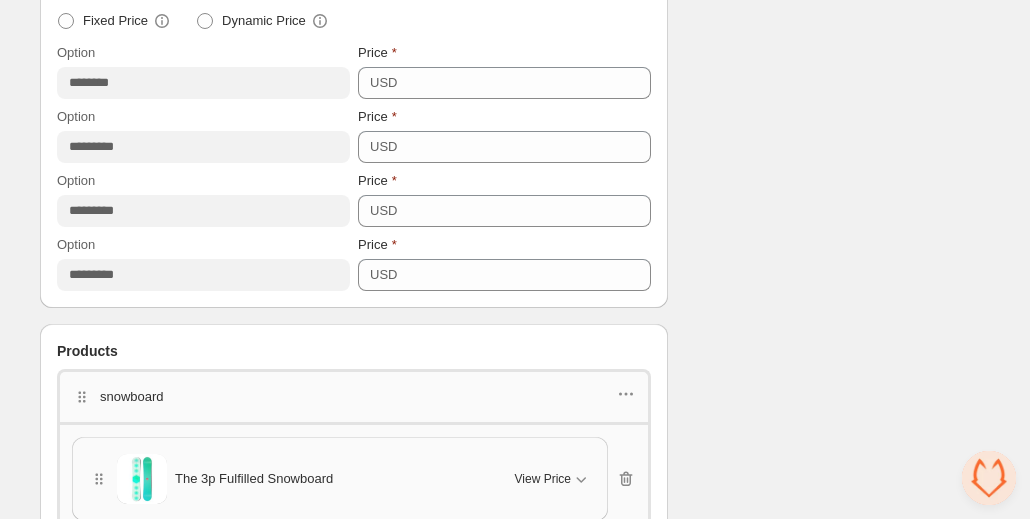 scroll, scrollTop: 936, scrollLeft: 0, axis: vertical 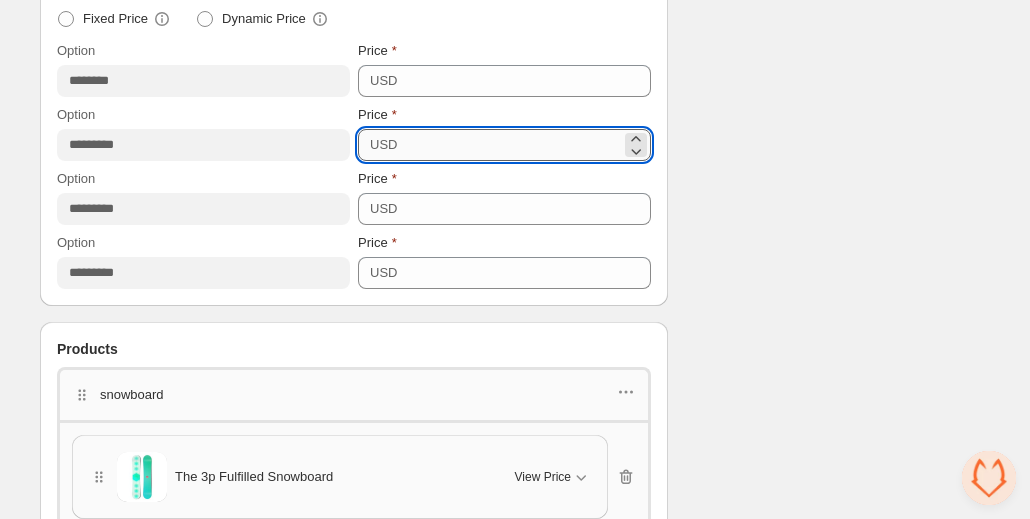 click on "**" at bounding box center (512, 145) 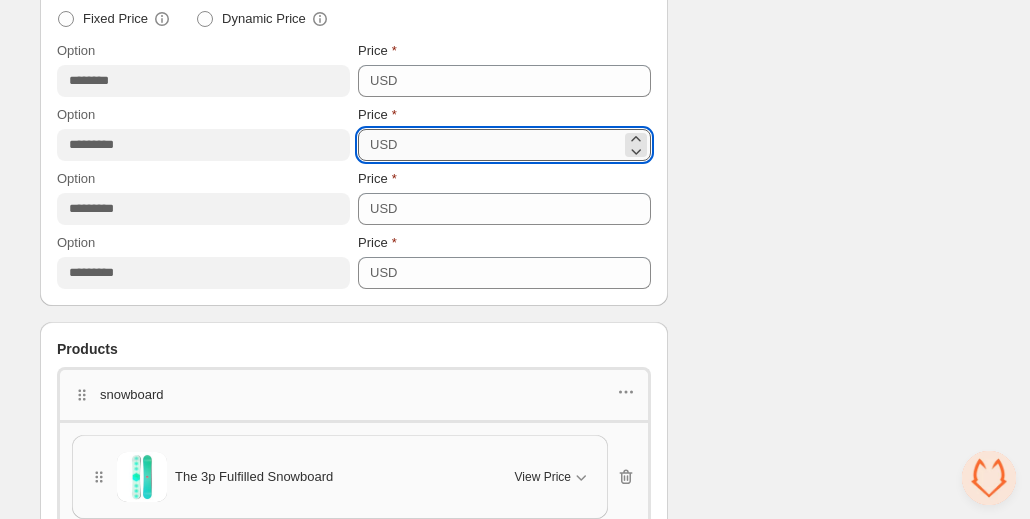 type on "**" 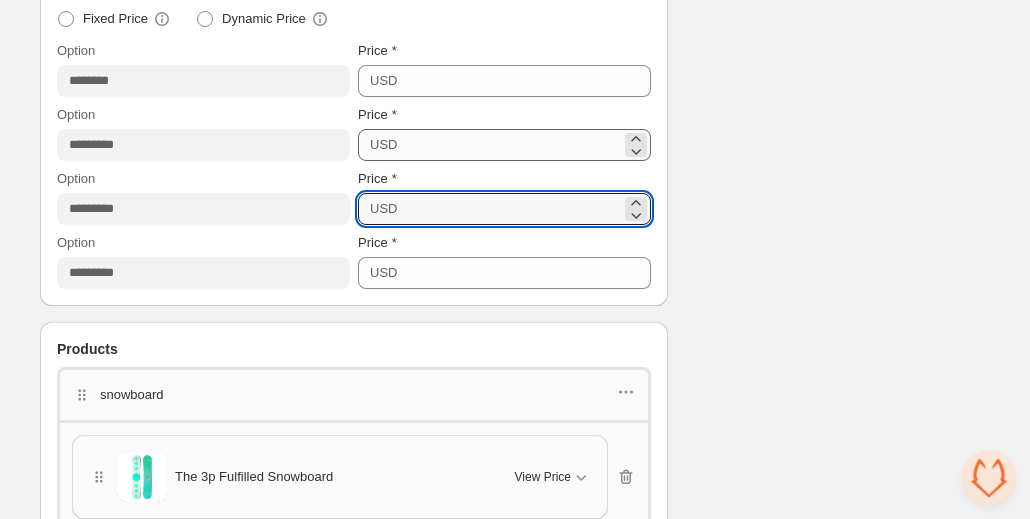 type on "**" 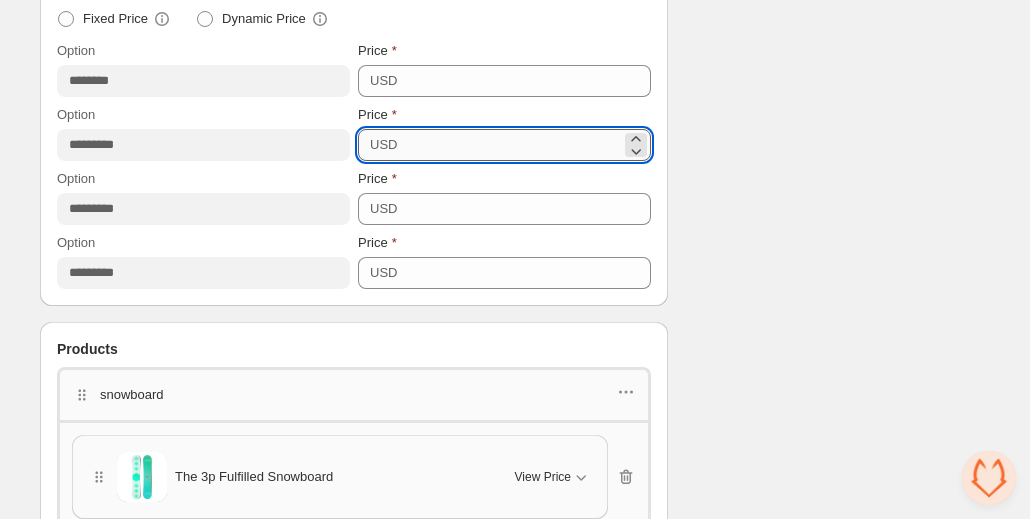 click on "**" at bounding box center [512, 145] 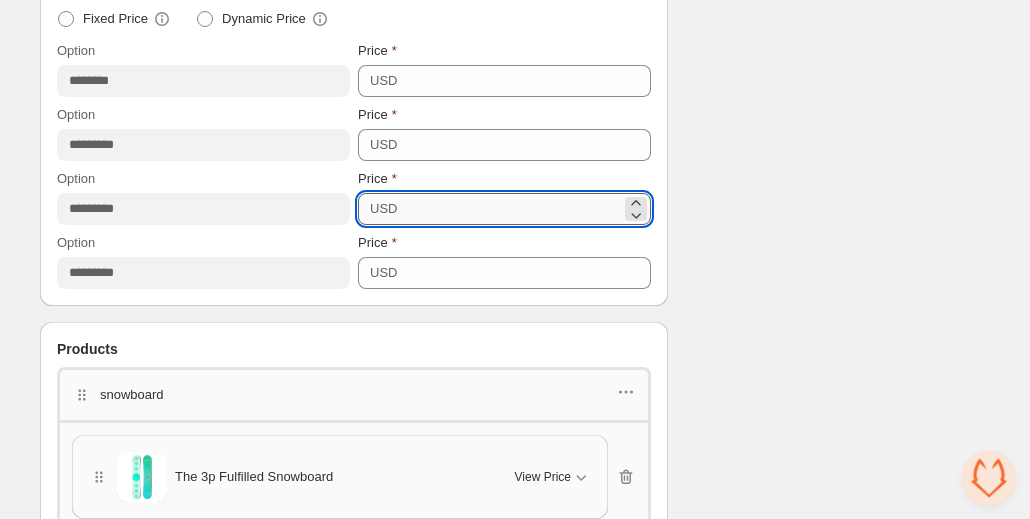 click on "**" at bounding box center [512, 209] 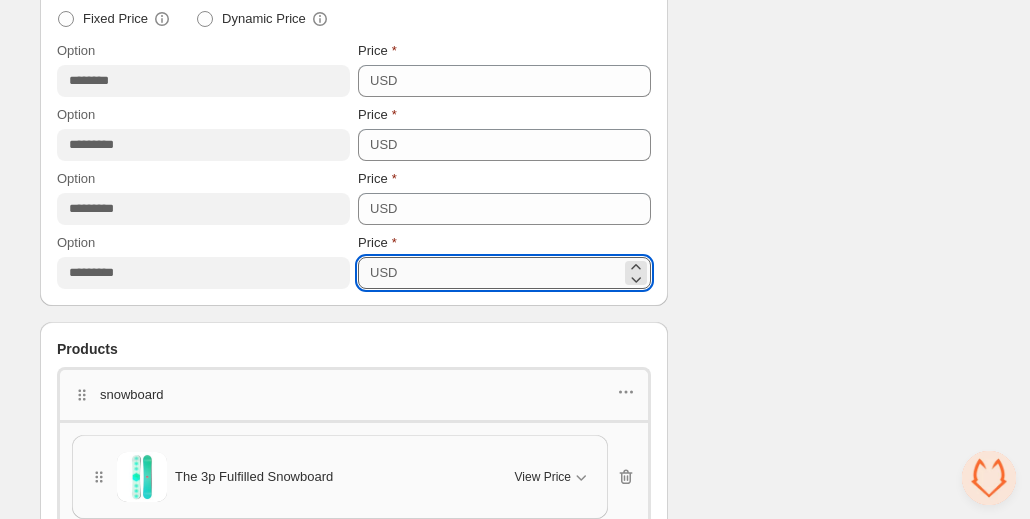 click on "**" at bounding box center (512, 273) 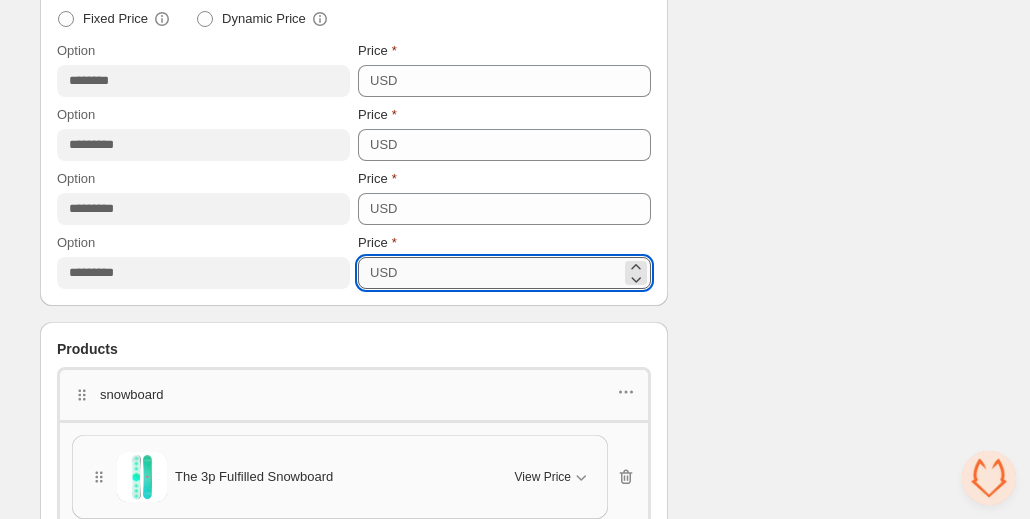 type on "*" 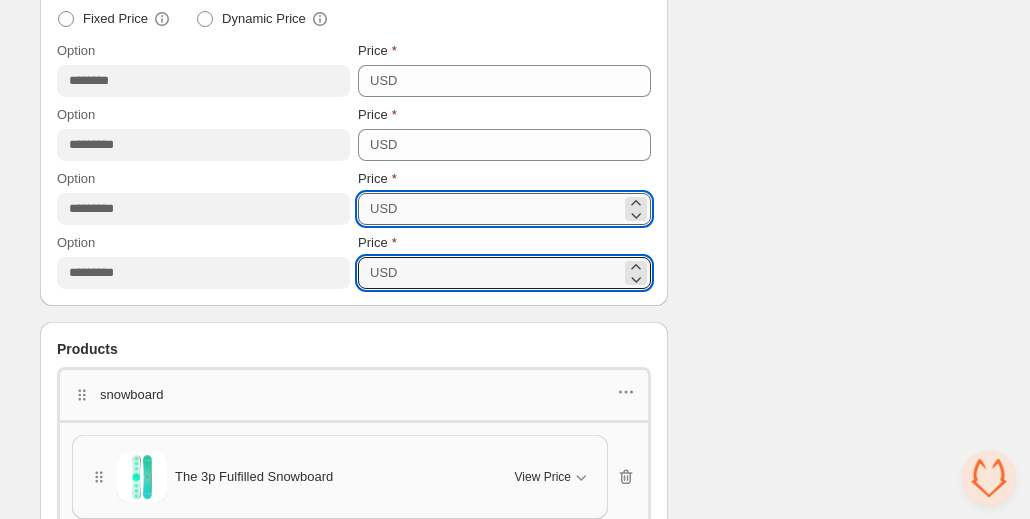 type 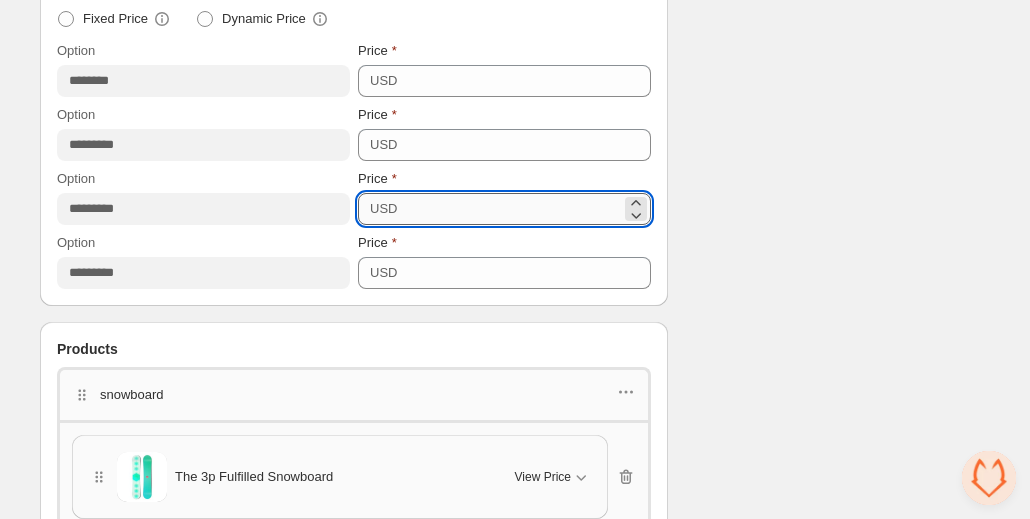 click on "**" at bounding box center (512, 209) 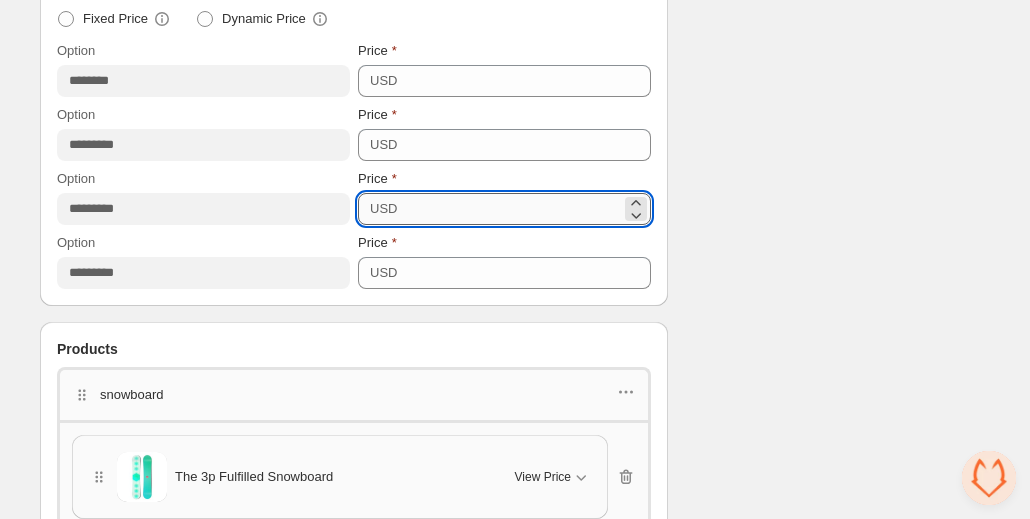 type on "*" 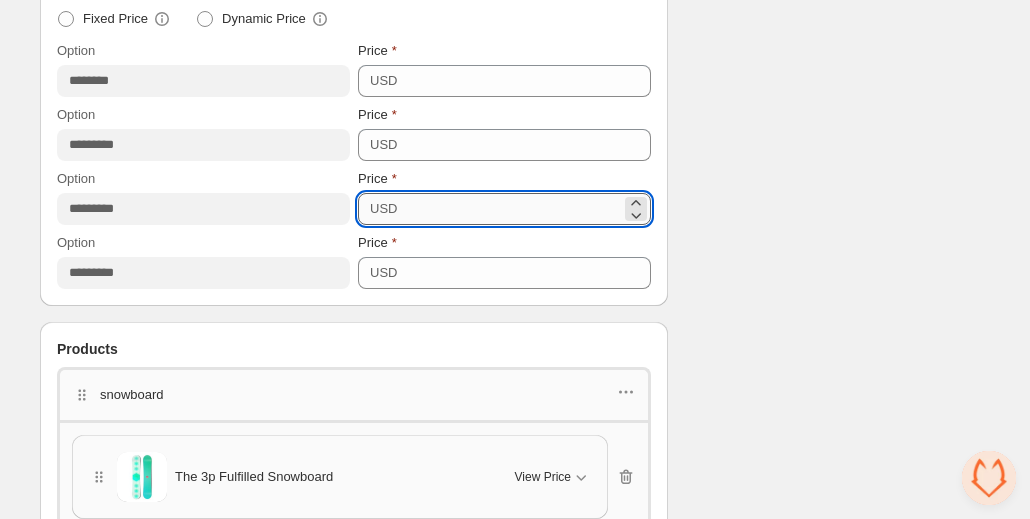type 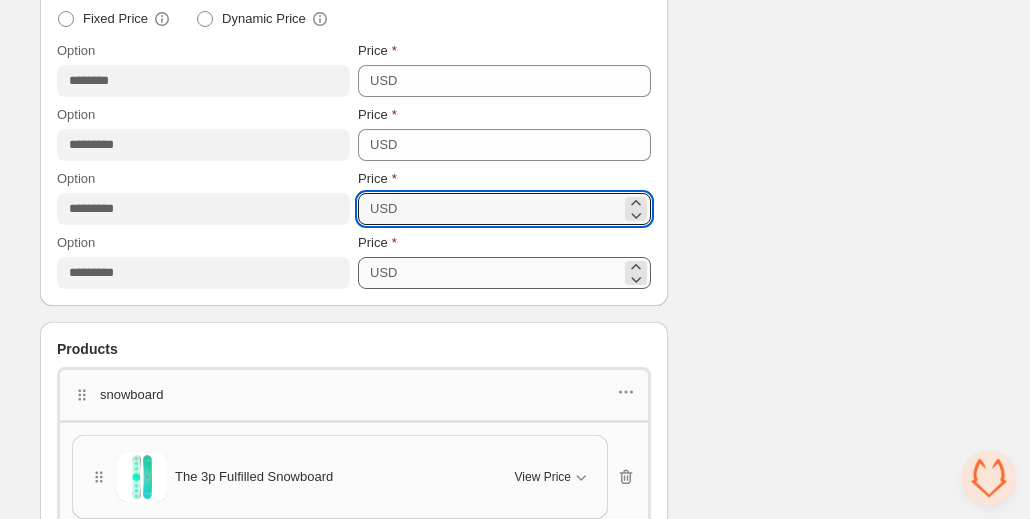 type on "**" 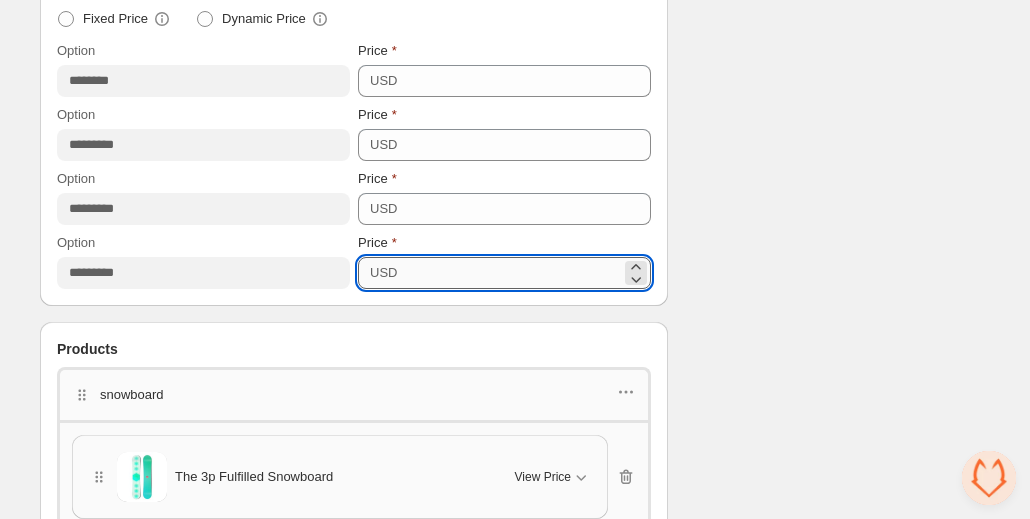 click on "Price" at bounding box center (512, 273) 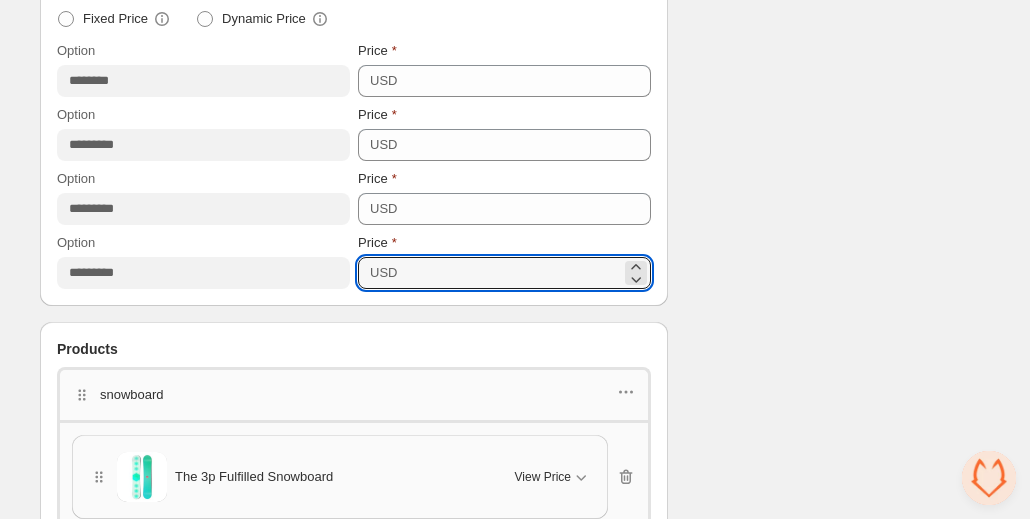 type on "**" 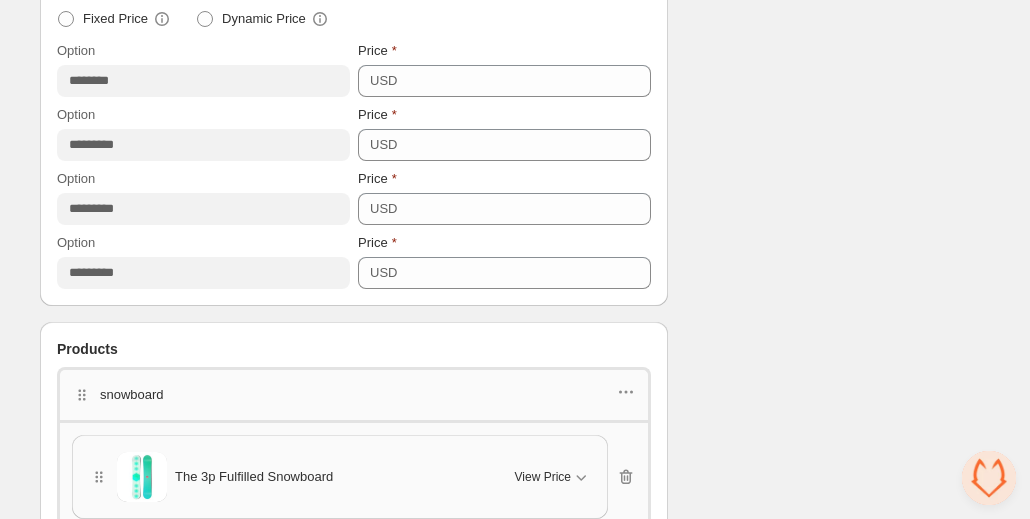 click on "Checklist Status To change the bundle's status, please do so on Bundle's Shopify product page after saving the bundle Bundle Limits 5/128 Unique Products 5/420 Variants Across Bundle Summary A shopper must buy 1 Bottle for USD 10 2 Bottles for USD 18 3 Bottles for USD 25 4 Bottles for USD 30" at bounding box center (837, 228) 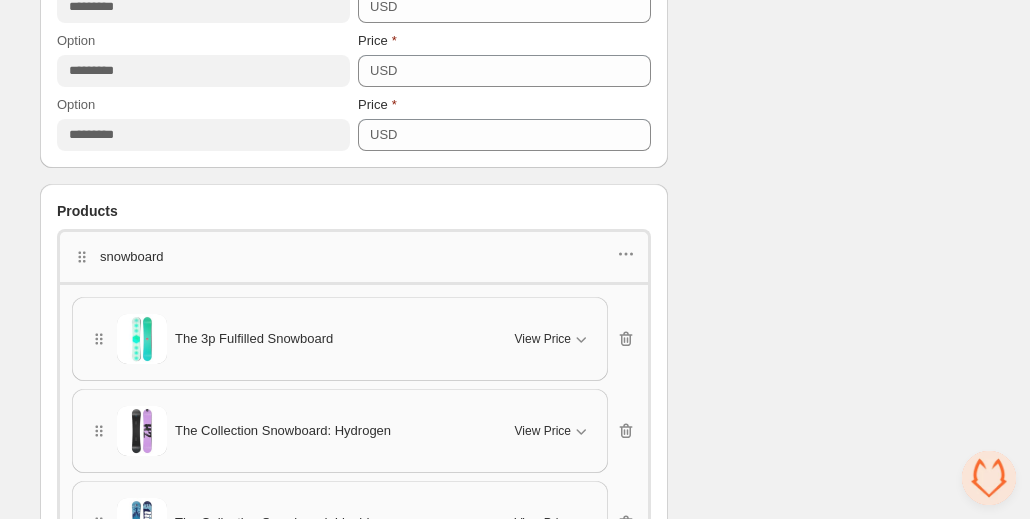 scroll, scrollTop: 1076, scrollLeft: 0, axis: vertical 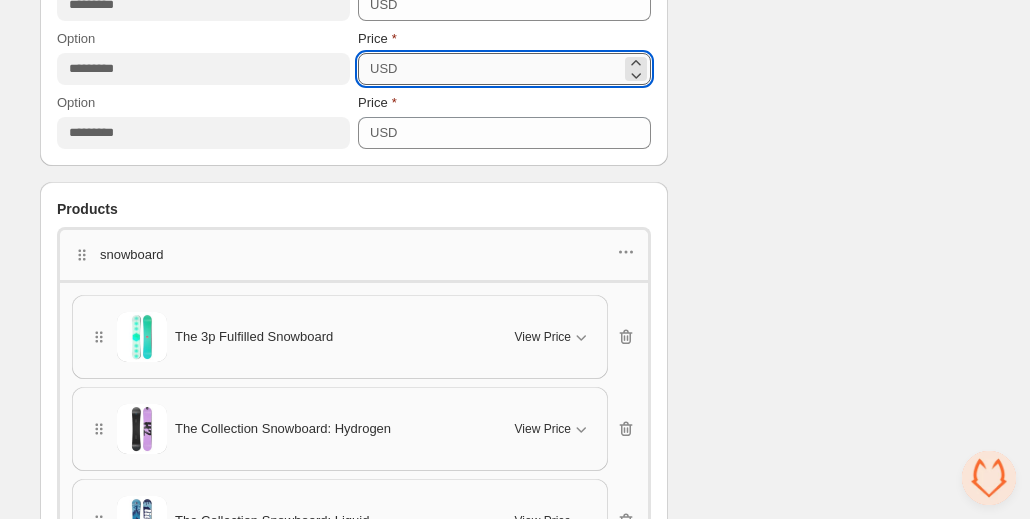 click on "**" at bounding box center [512, 69] 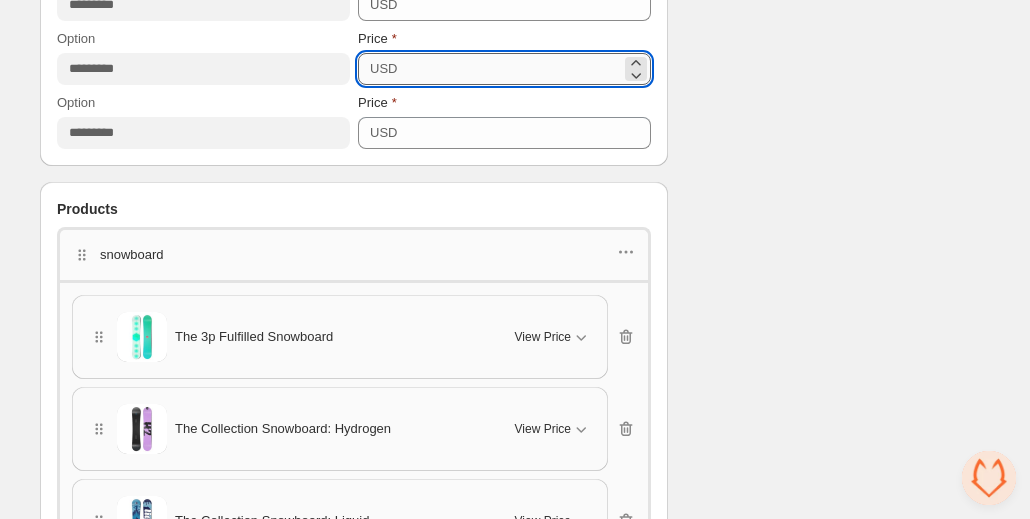 type on "**" 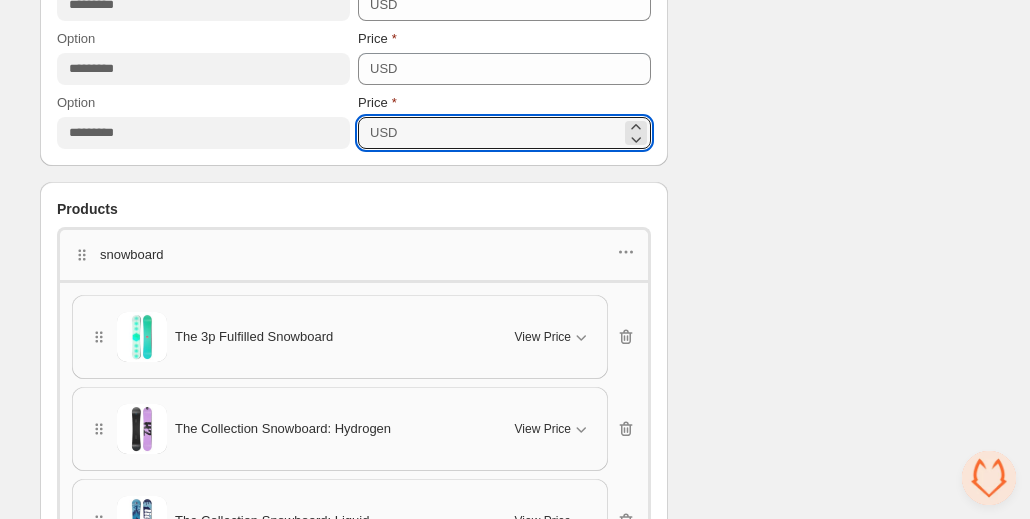scroll, scrollTop: 1008, scrollLeft: 0, axis: vertical 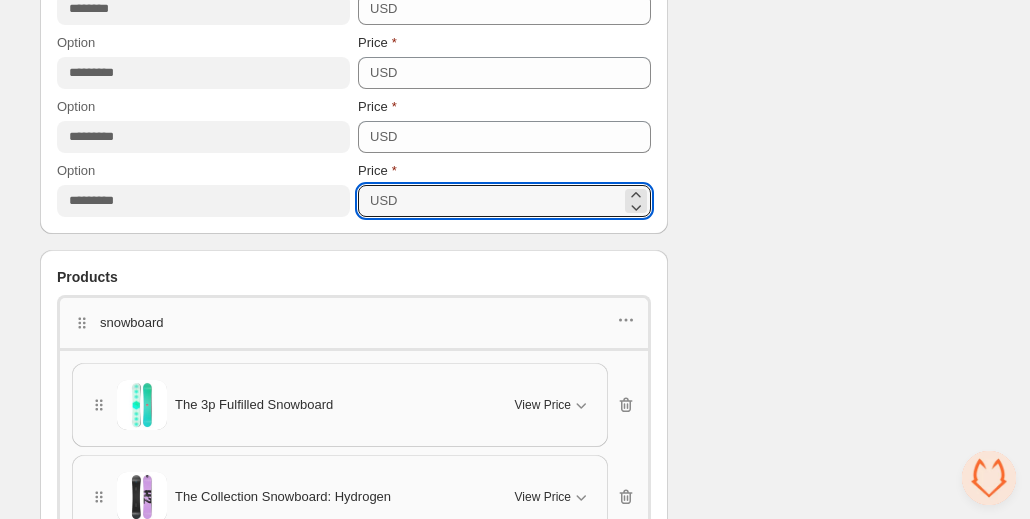 type on "**" 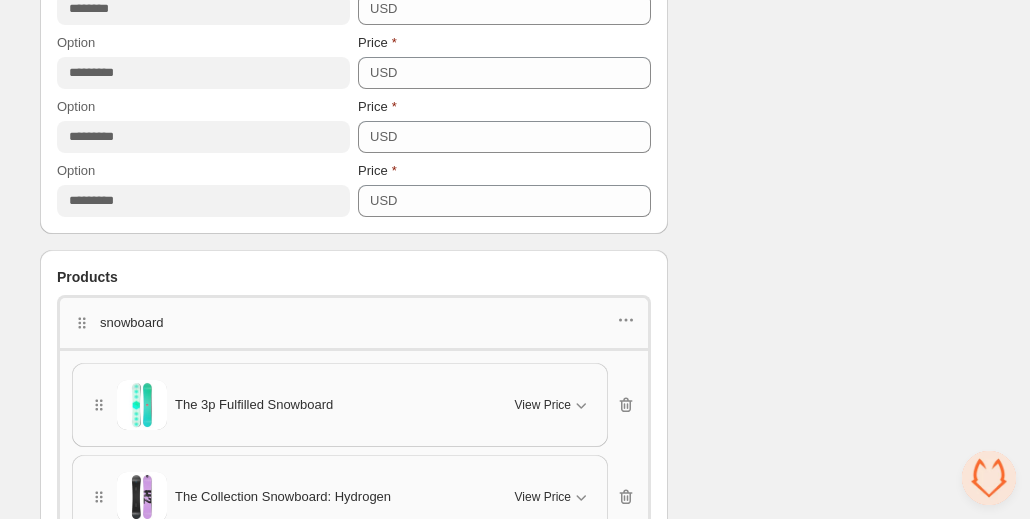 click on "Checklist Status To change the bundle's status, please do so on Bundle's Shopify product page after saving the bundle Bundle Limits 5/128 Unique Products 5/420 Variants Across Bundle Summary A shopper must buy 1 Bottle for USD 10 2 Bottles for USD 18 3 Bottles for USD 26 4 Bottles for USD 31" at bounding box center (837, 156) 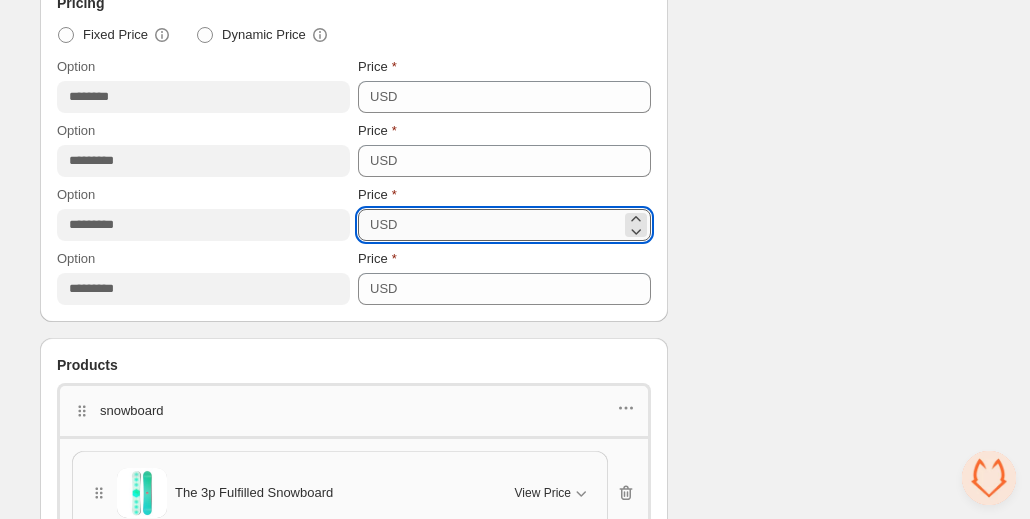 click on "**" at bounding box center (512, 225) 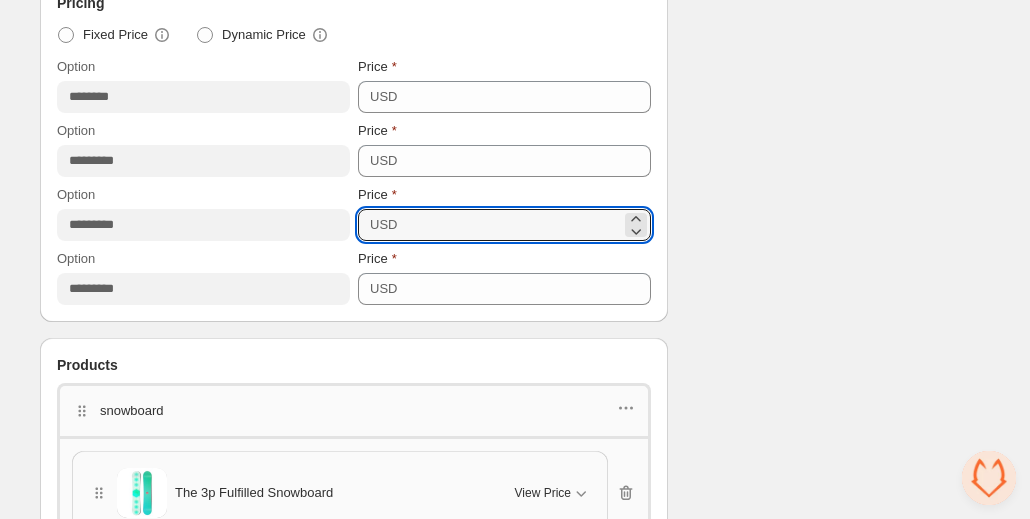 type on "**" 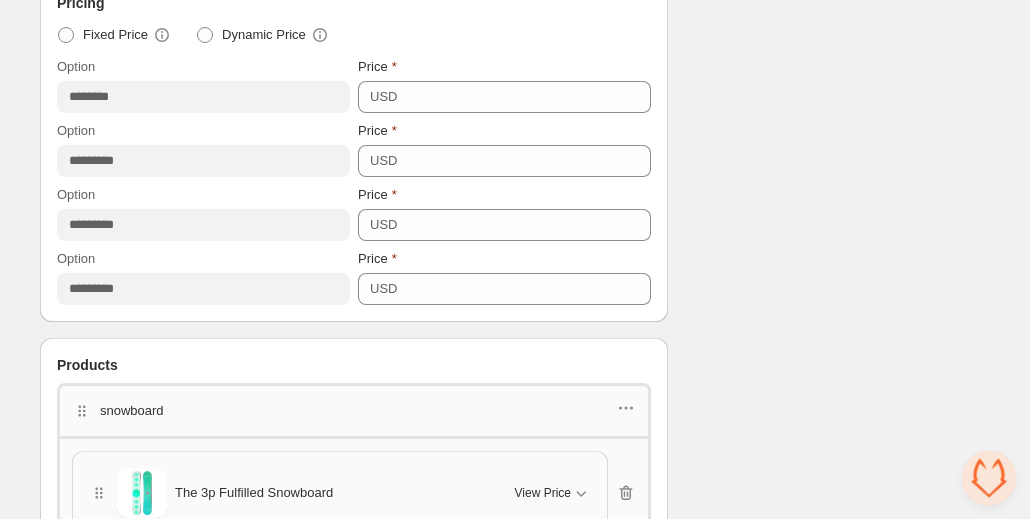 click on "Checklist Status To change the bundle's status, please do so on Bundle's Shopify product page after saving the bundle Bundle Limits 5/128 Unique Products 5/420 Variants Across Bundle Summary A shopper must buy 1 Bottle for USD 10 2 Bottles for USD 18 3 Bottles for USD 25 4 Bottles for USD 31" at bounding box center (837, 244) 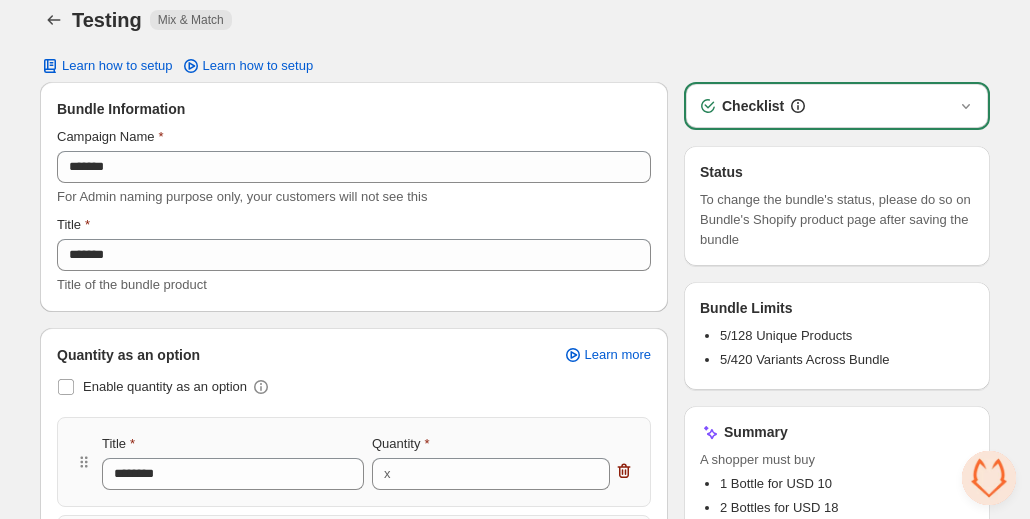 scroll, scrollTop: 0, scrollLeft: 0, axis: both 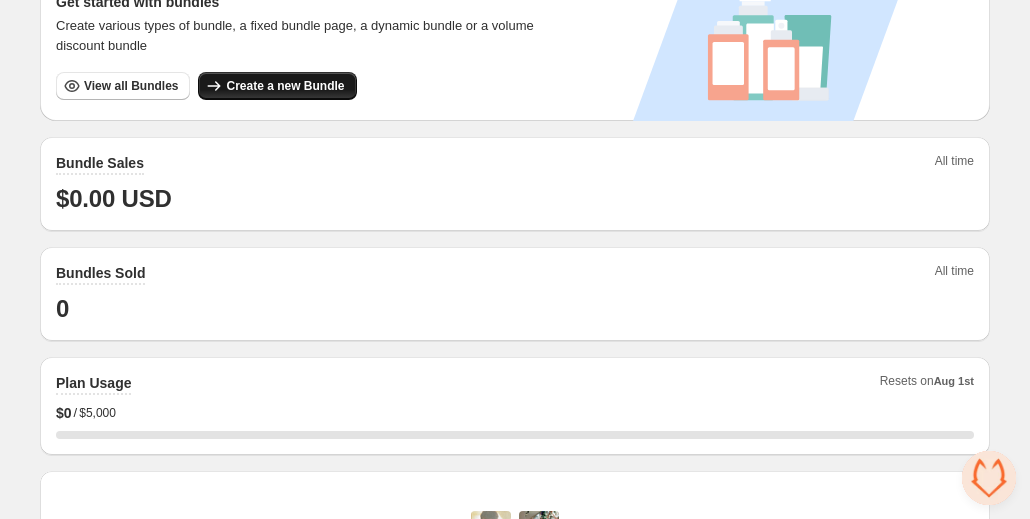click on "Create a new Bundle" at bounding box center (285, 86) 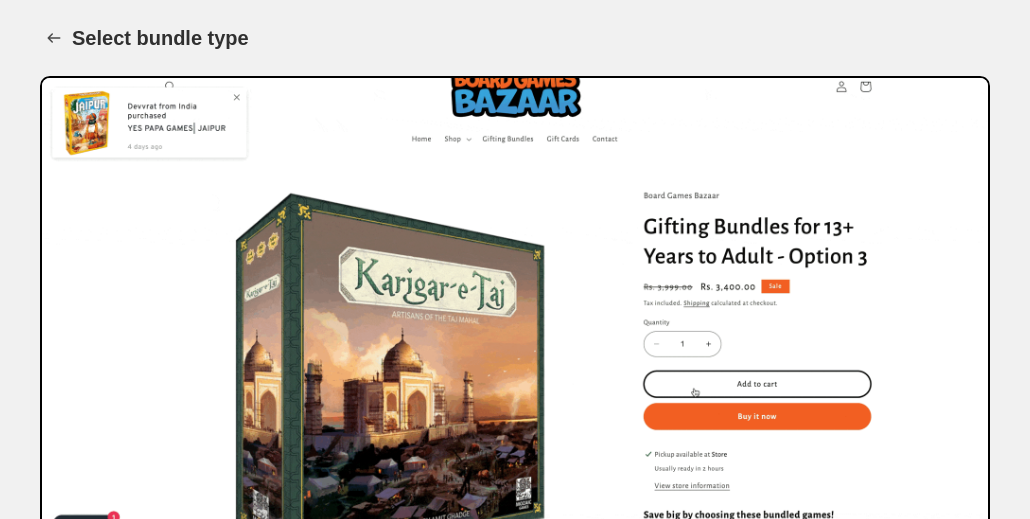 scroll, scrollTop: 245, scrollLeft: 0, axis: vertical 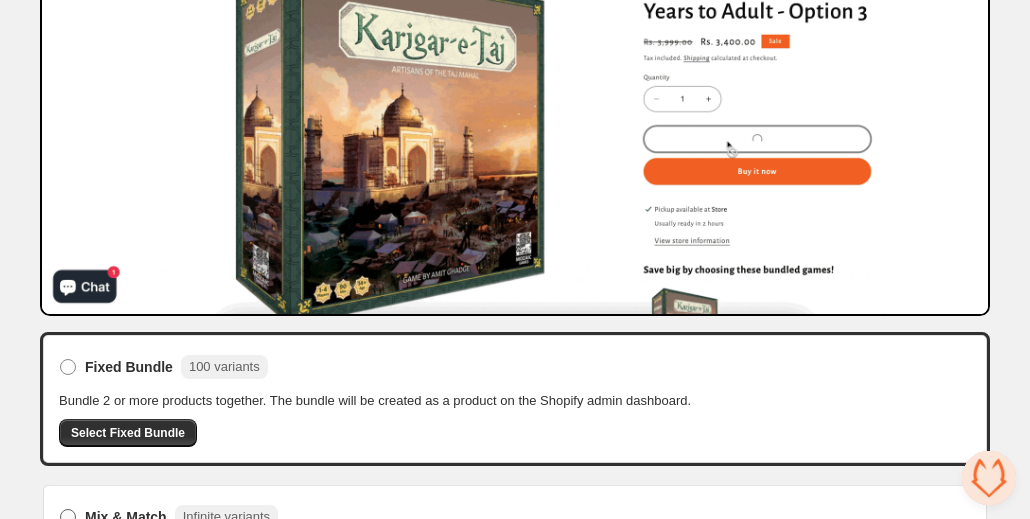 click on "Mix & Match" at bounding box center [126, 517] 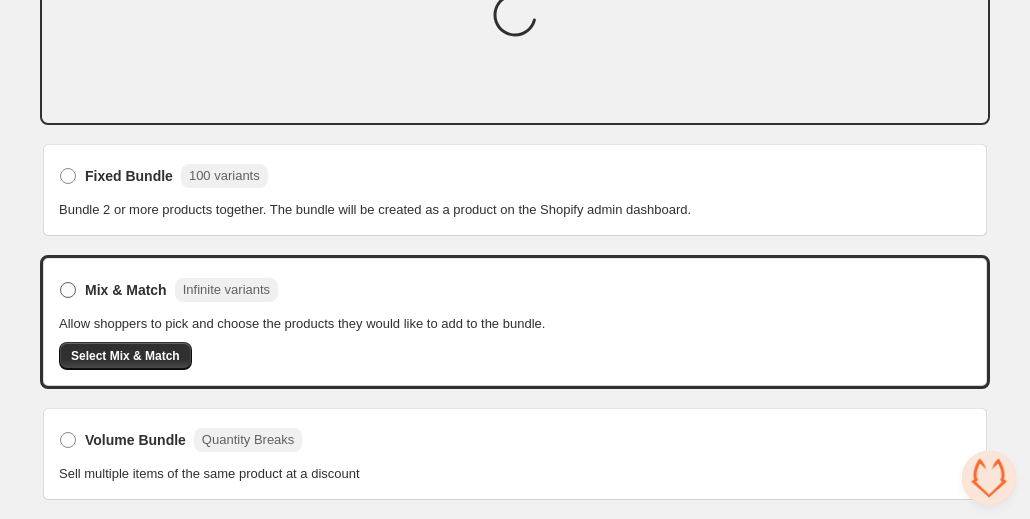 scroll, scrollTop: 225, scrollLeft: 0, axis: vertical 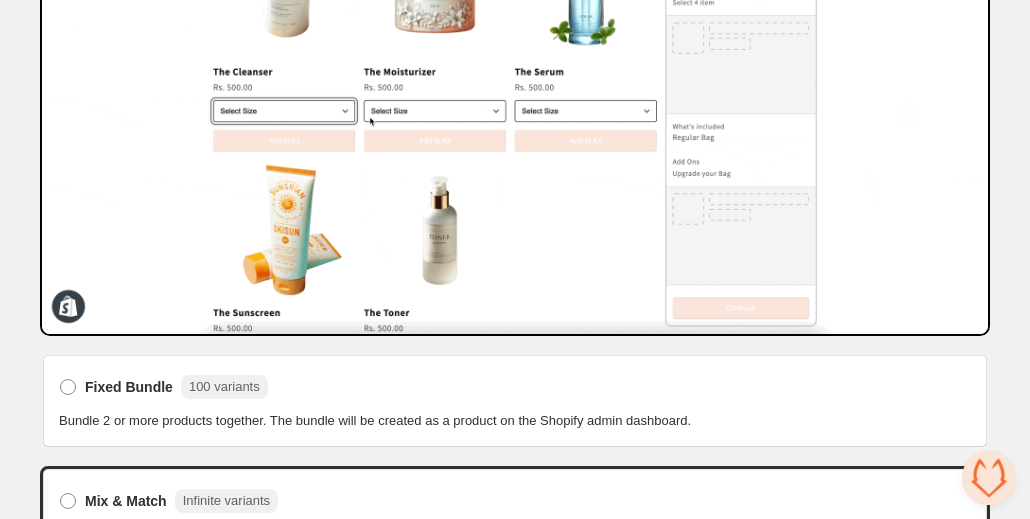 click on "Select Mix & Match" at bounding box center [125, 567] 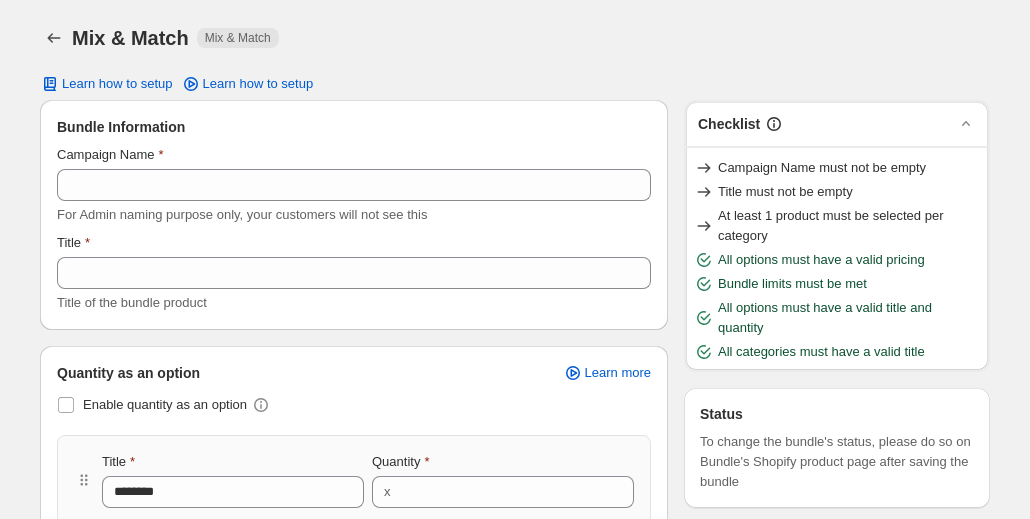scroll, scrollTop: 0, scrollLeft: 0, axis: both 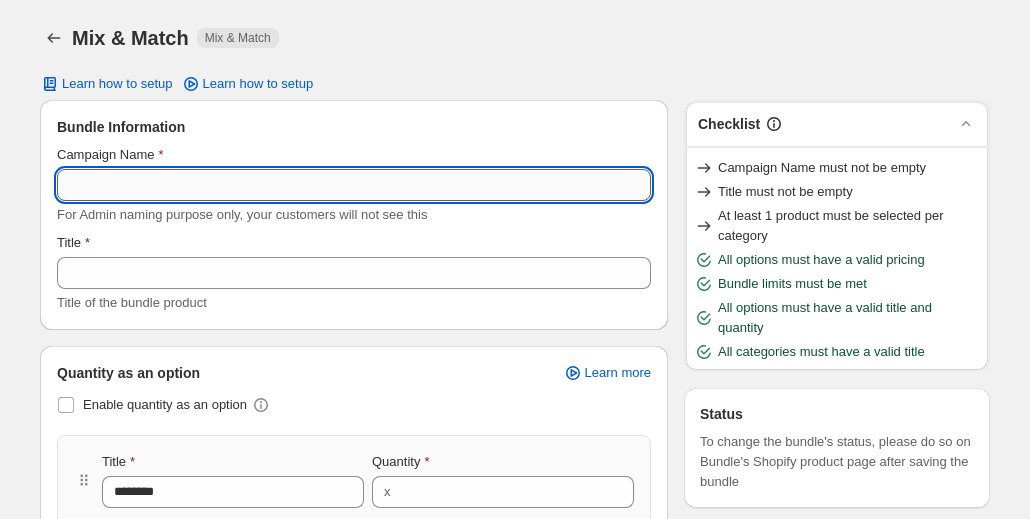 click on "Campaign Name" at bounding box center (354, 185) 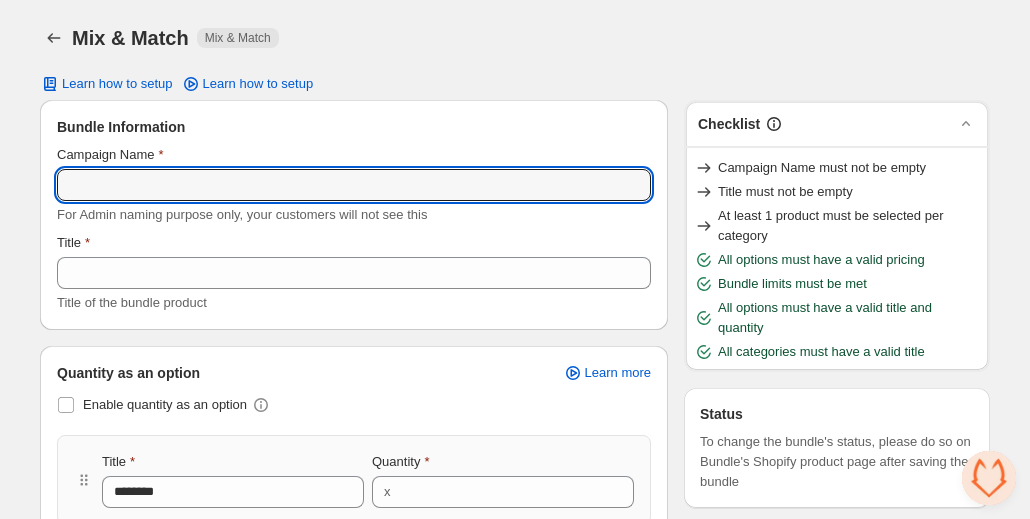 type on "****" 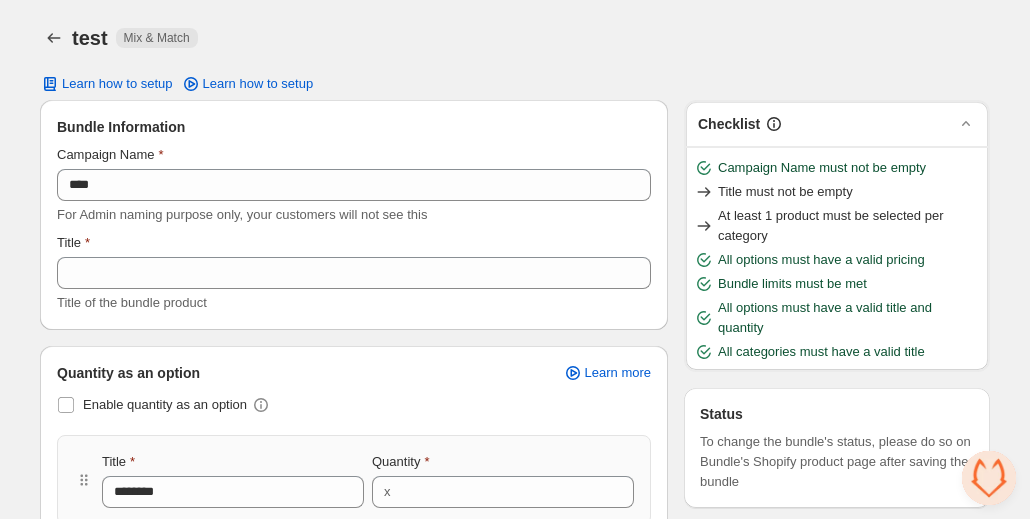 click on "Title Title of the bundle product" at bounding box center [354, 273] 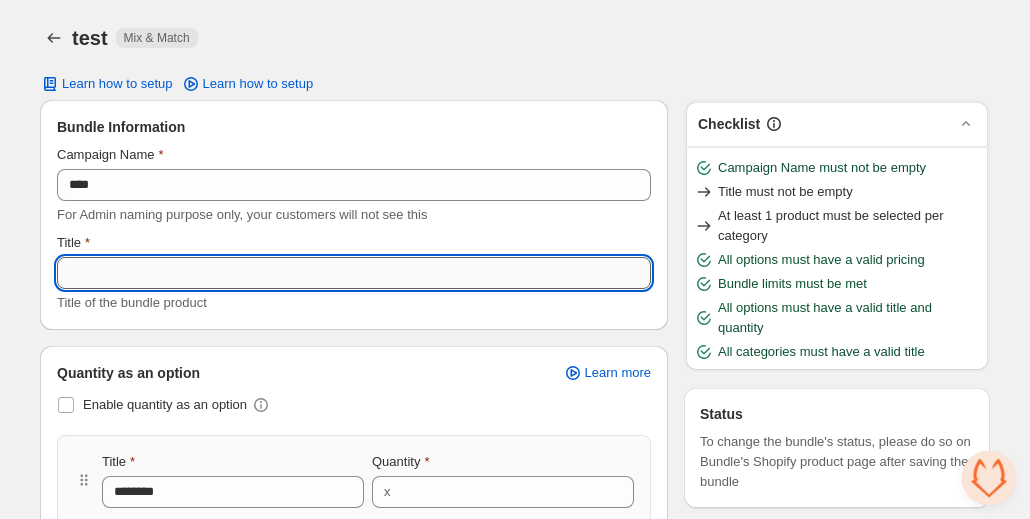click on "Title" at bounding box center (354, 273) 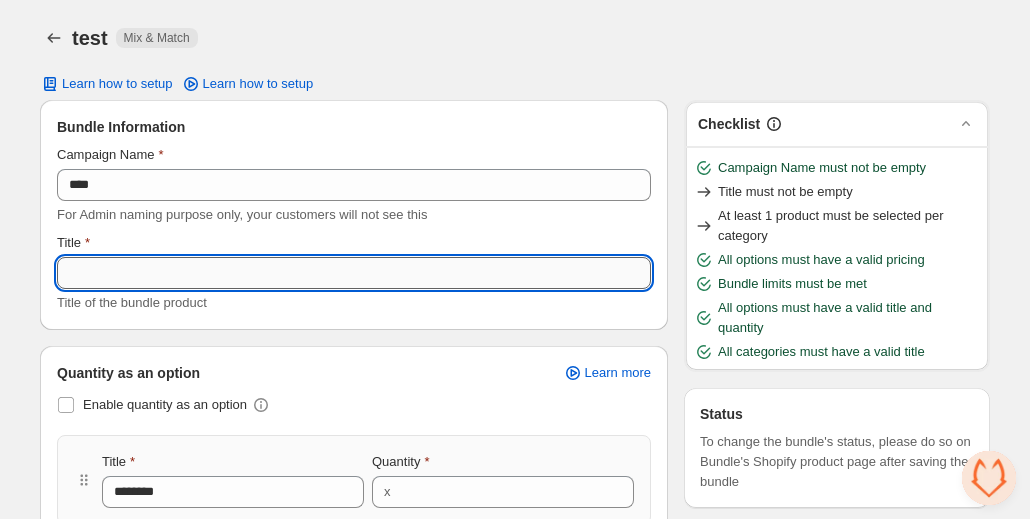 type on "****" 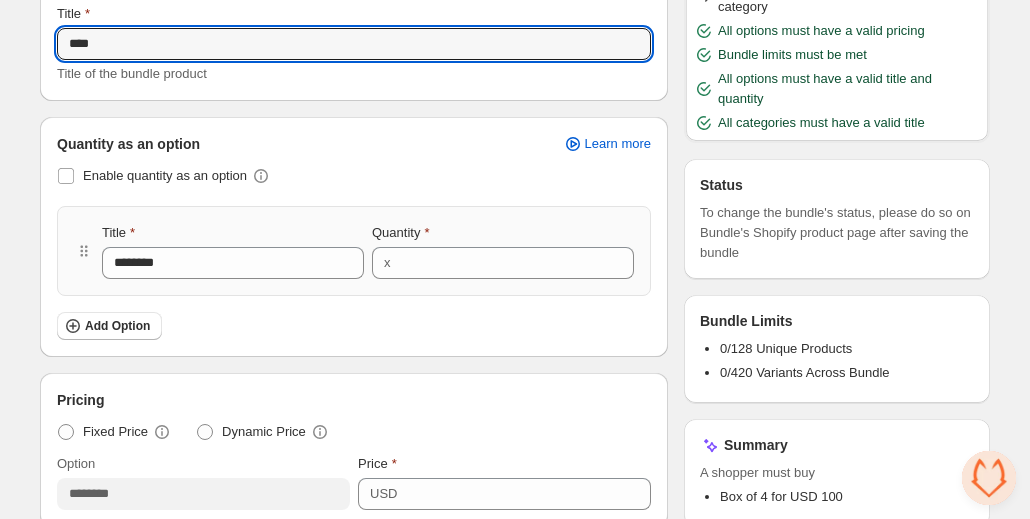 scroll, scrollTop: 230, scrollLeft: 0, axis: vertical 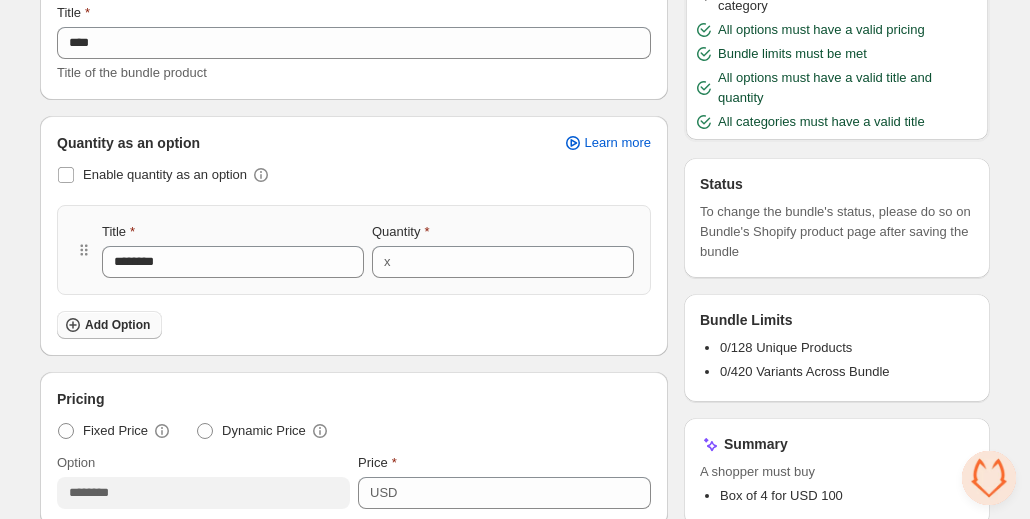 click on "Add Option" at bounding box center (117, 325) 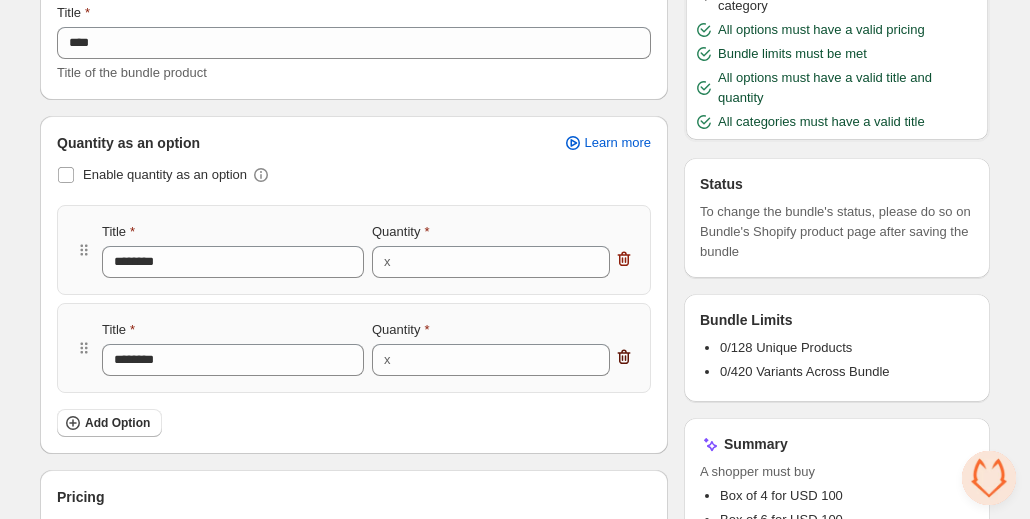 click 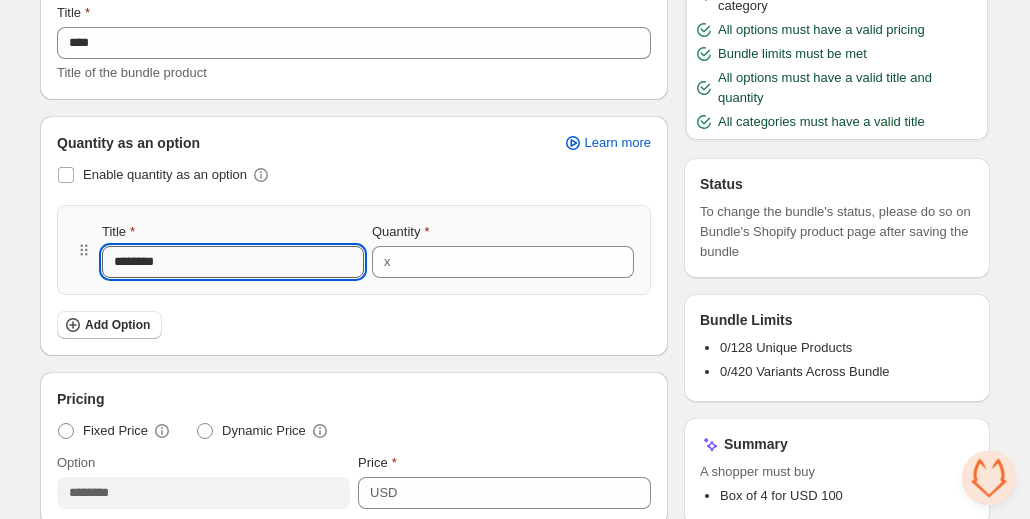 type on "*" 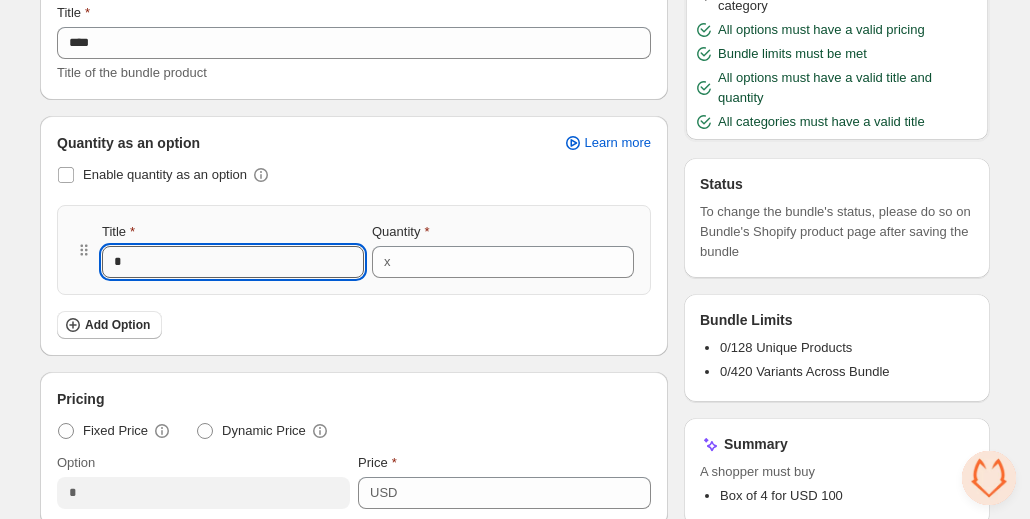 type on "*" 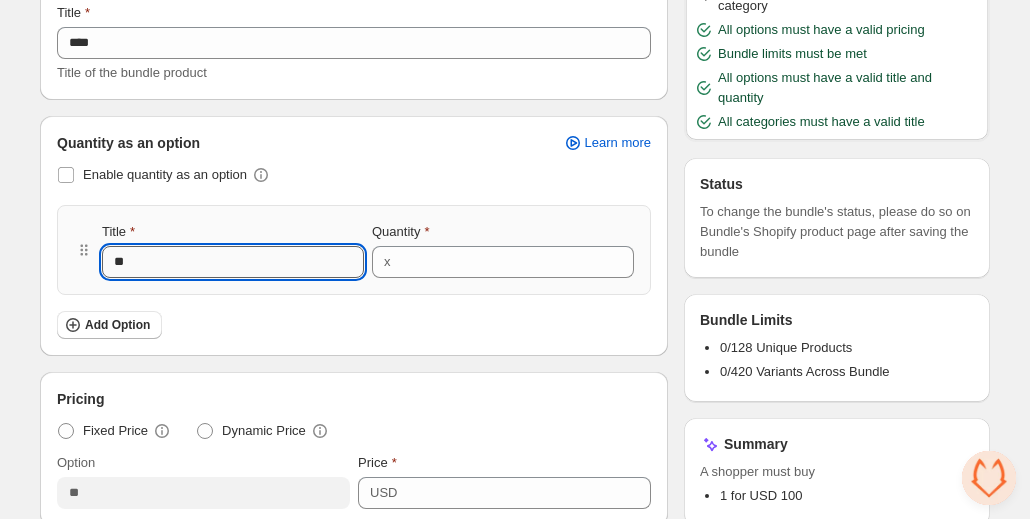 type on "***" 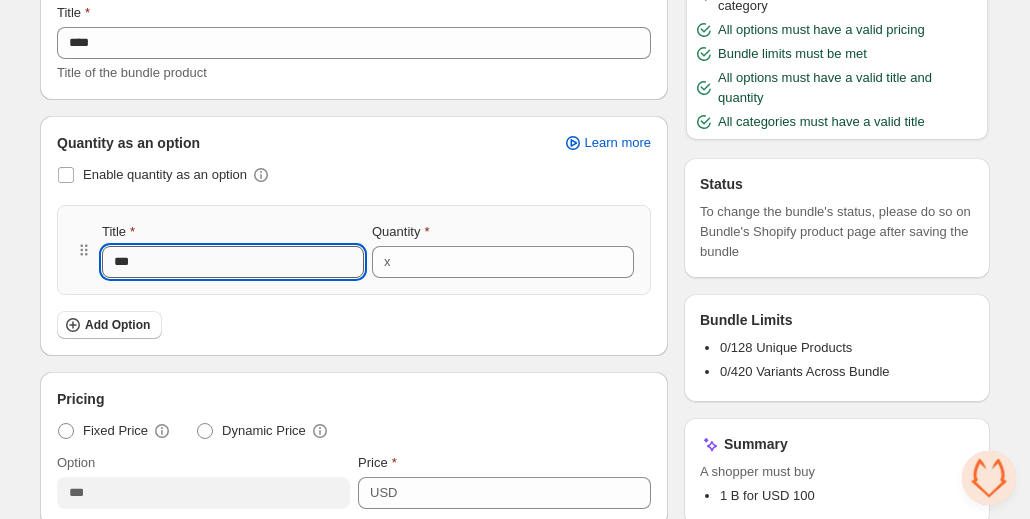 type on "****" 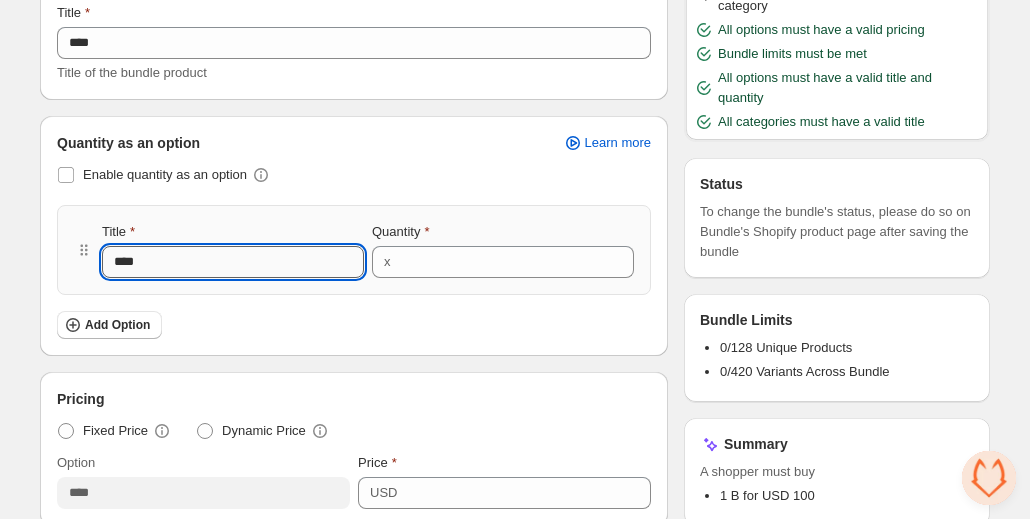 type on "*****" 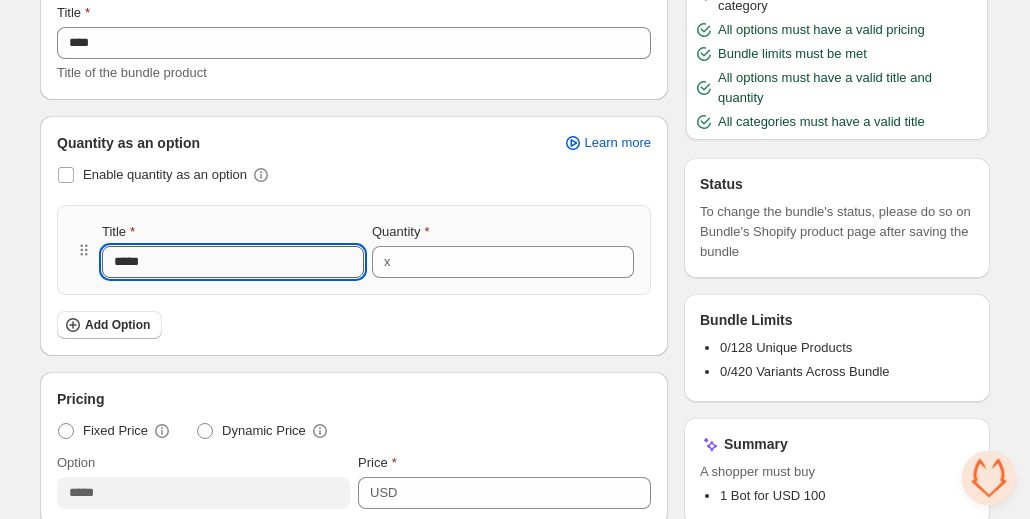 type on "******" 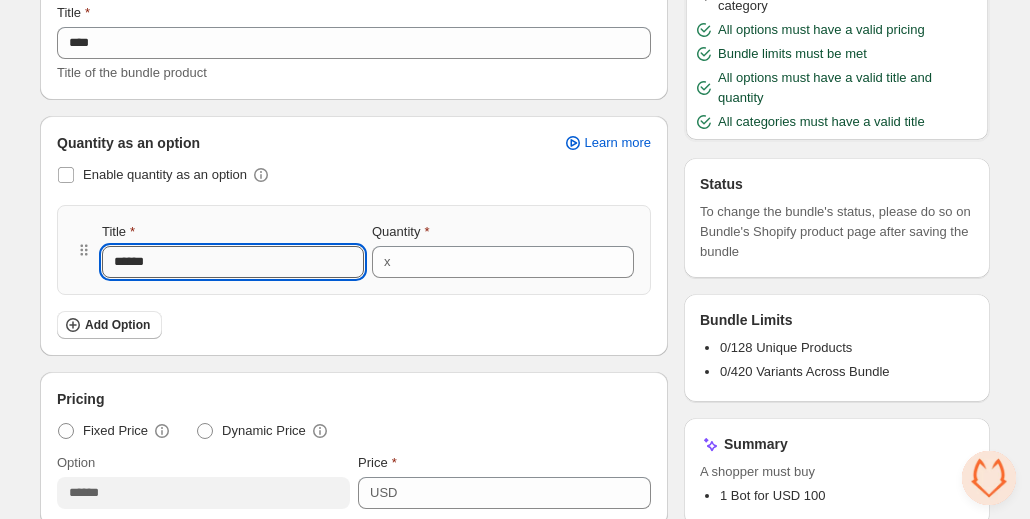 type on "*******" 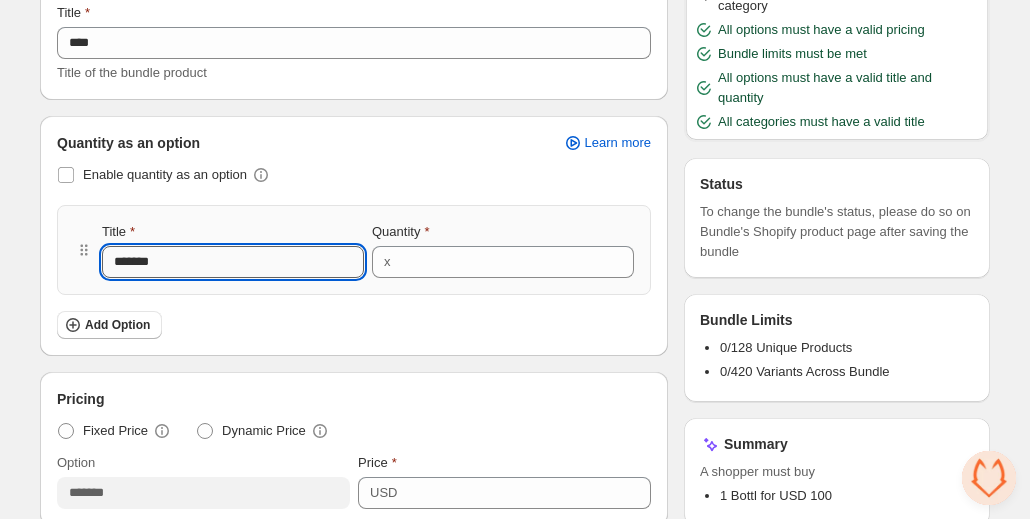 type on "********" 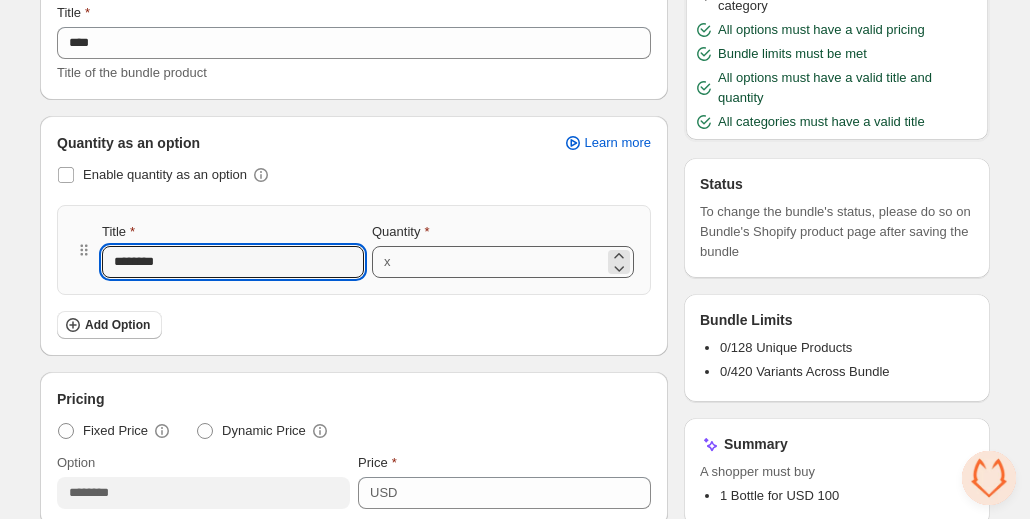 type on "********" 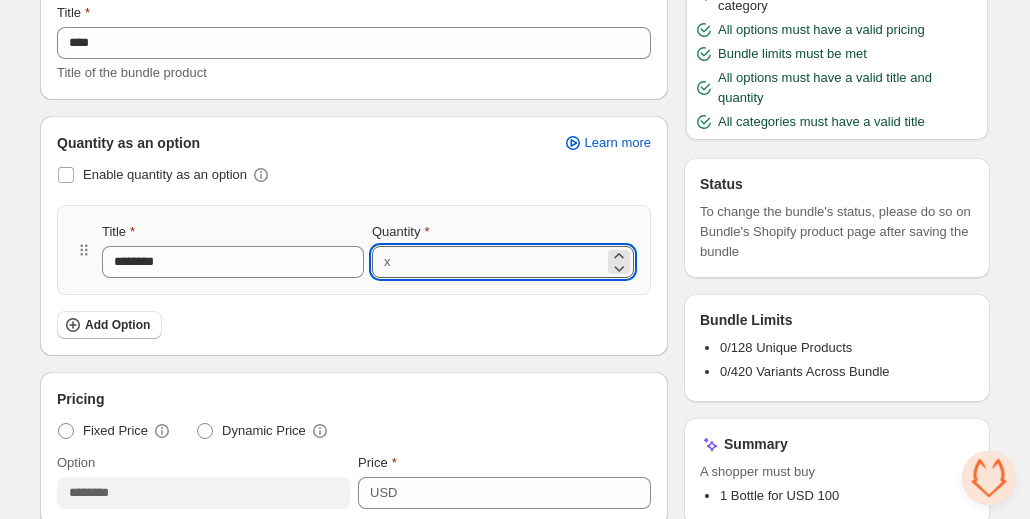 click on "*" at bounding box center (501, 262) 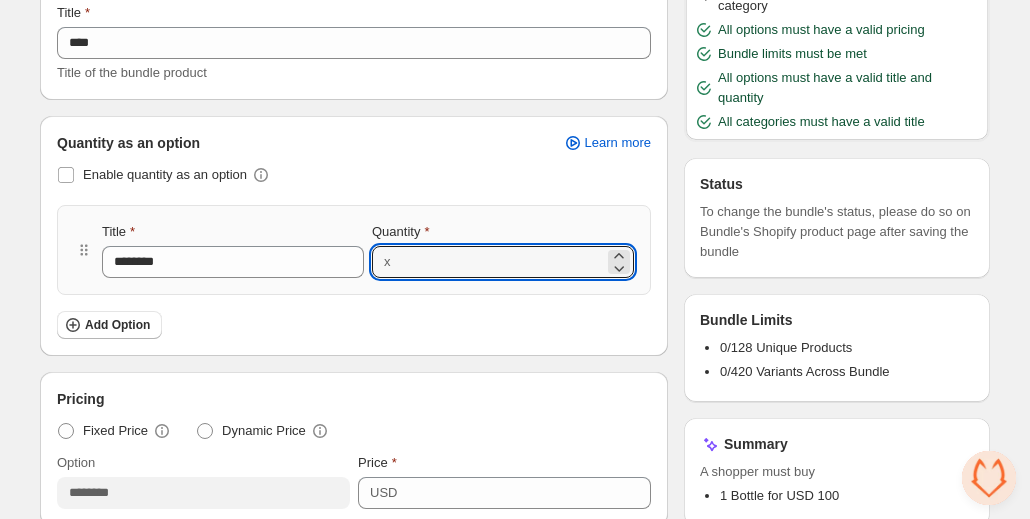 type on "*" 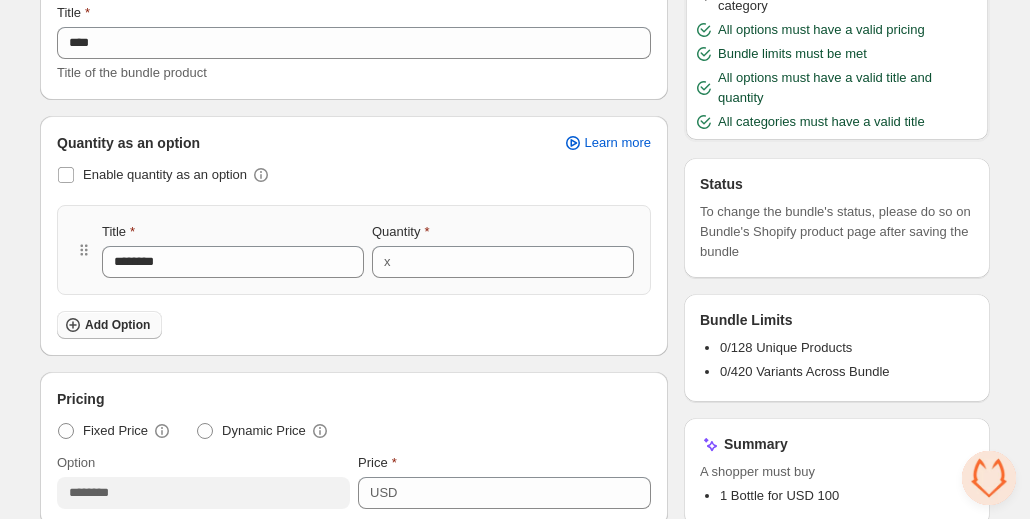 click on "Add Option" at bounding box center (117, 325) 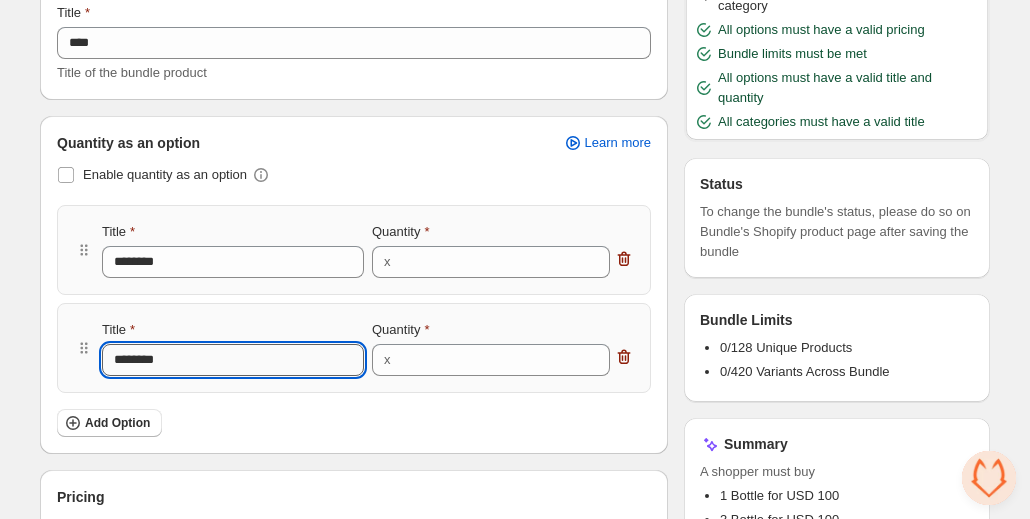click on "********" at bounding box center (233, 360) 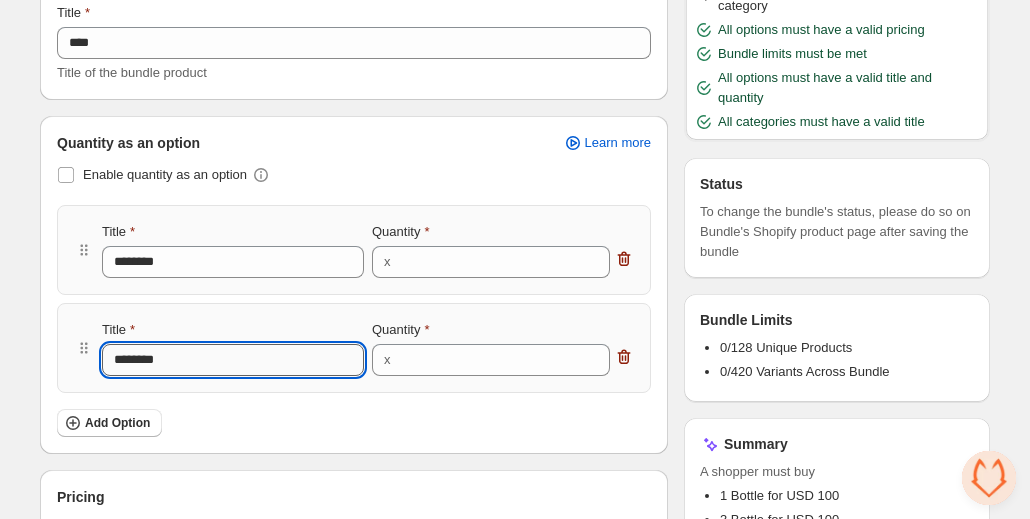 type on "******" 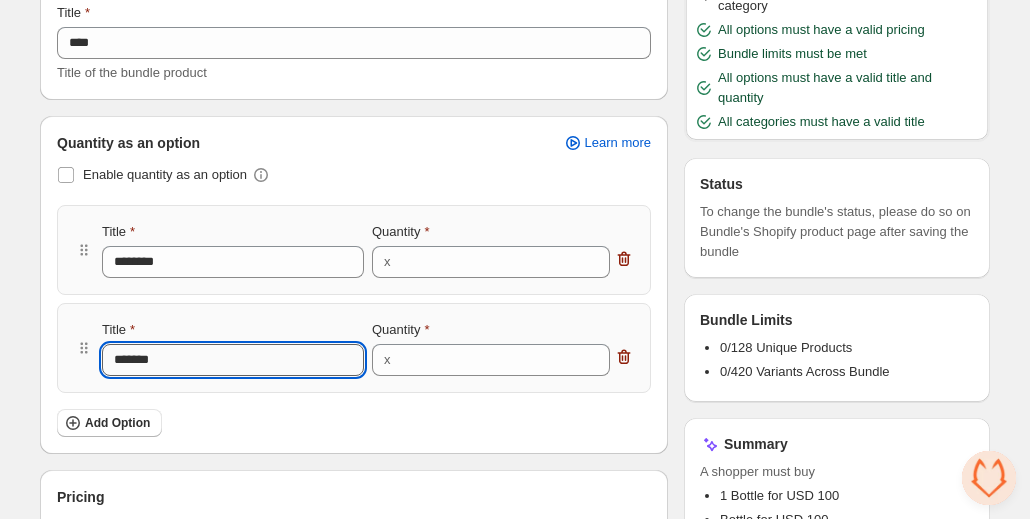 type on "********" 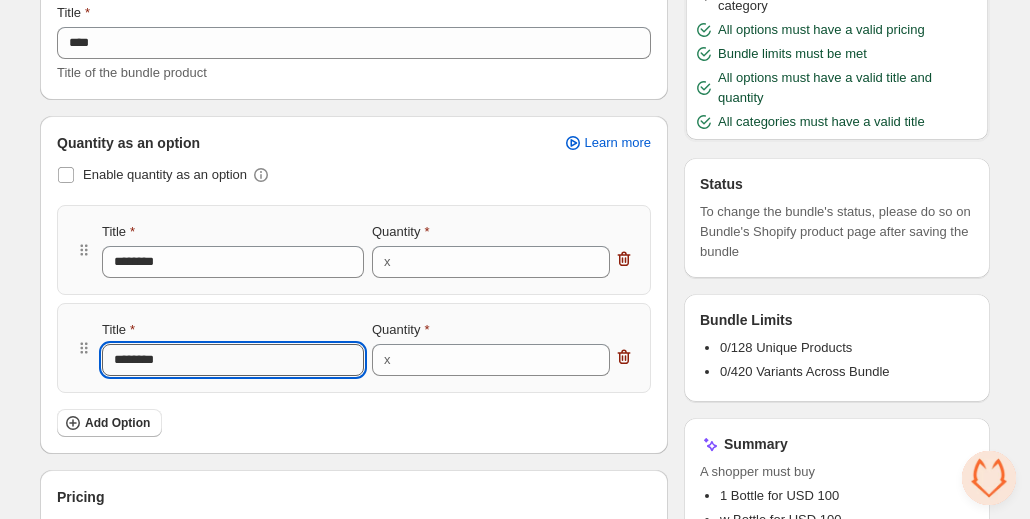 type on "******" 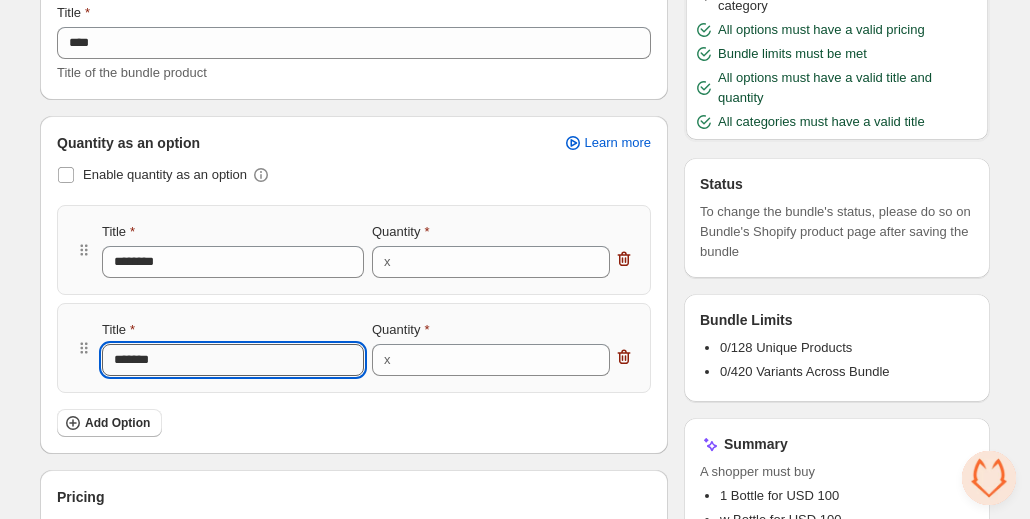 type on "********" 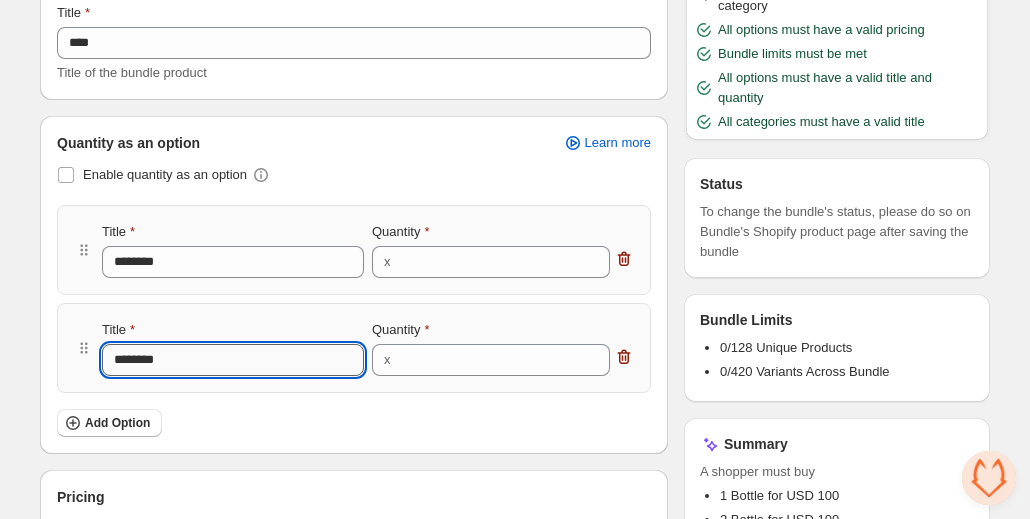 type on "*********" 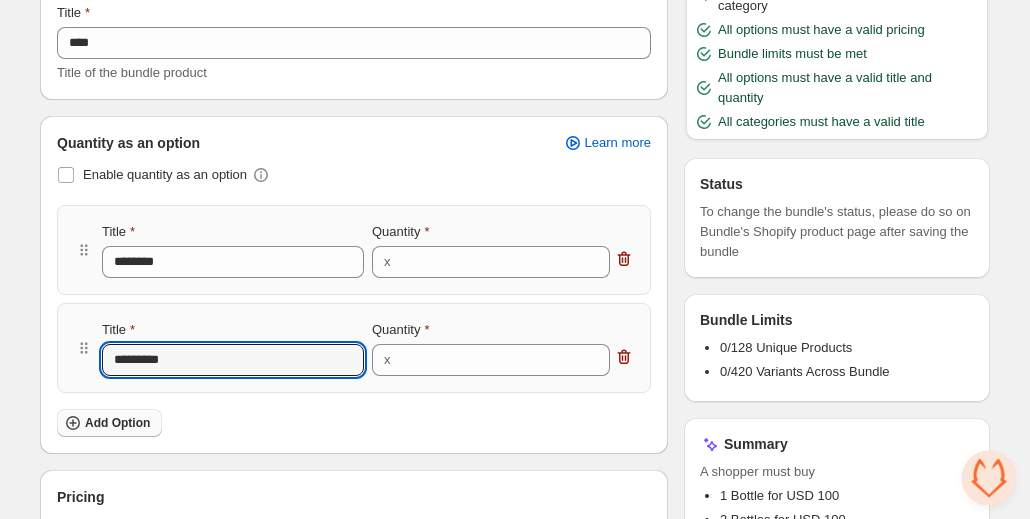 type on "*********" 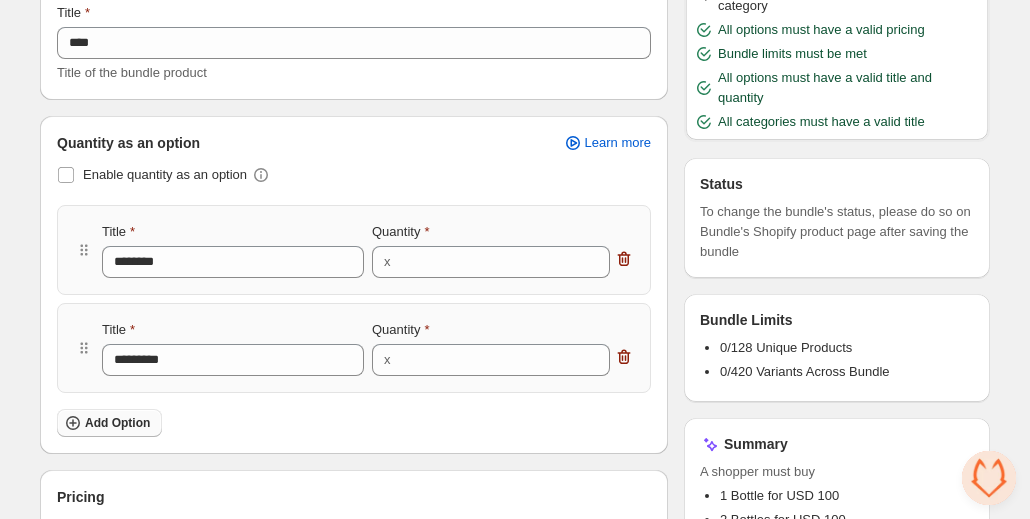 click on "Add Option" at bounding box center [117, 423] 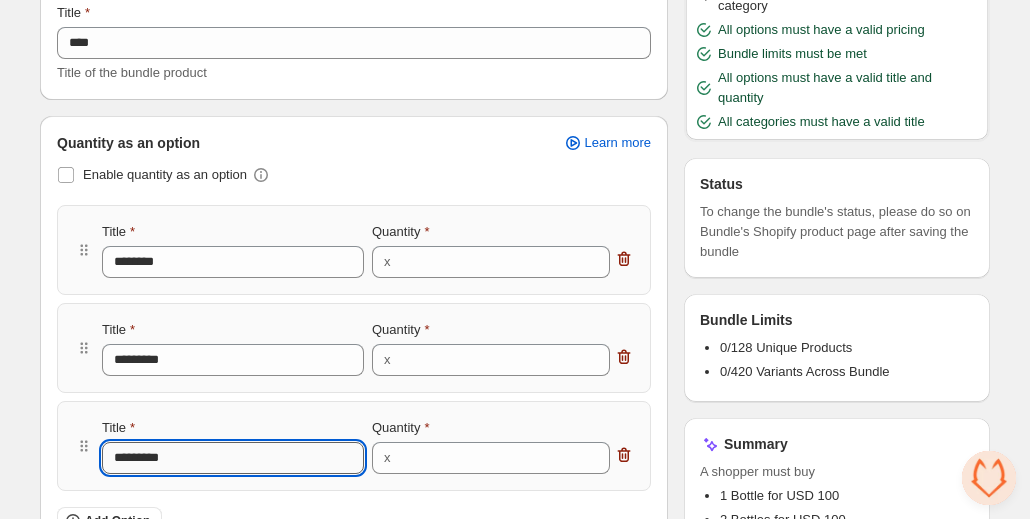 click on "*********" at bounding box center (233, 458) 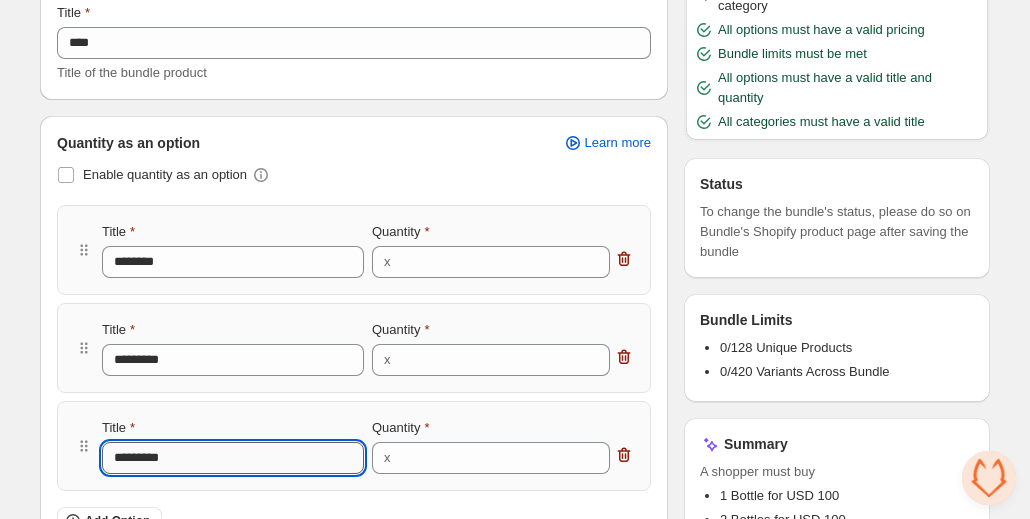 type on "*******" 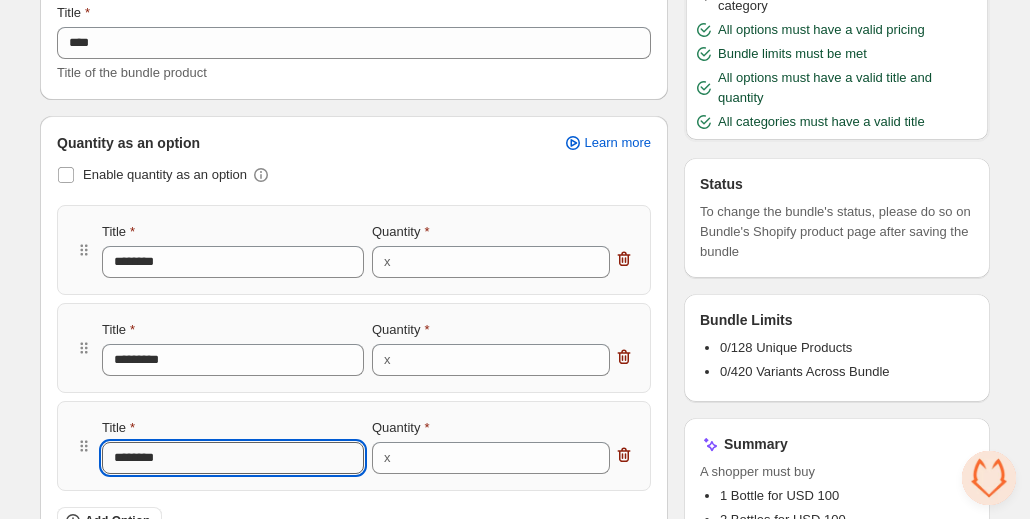 type on "*********" 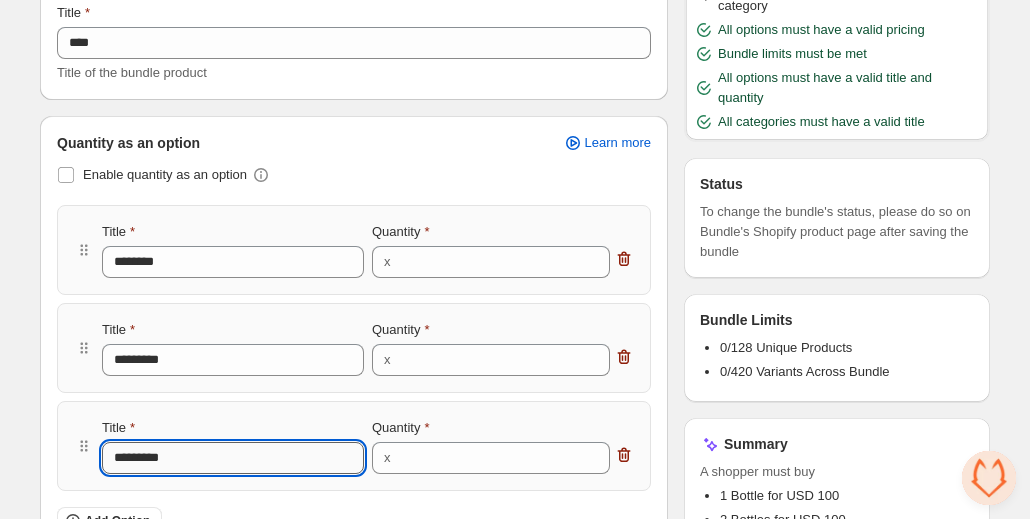 type on "*********" 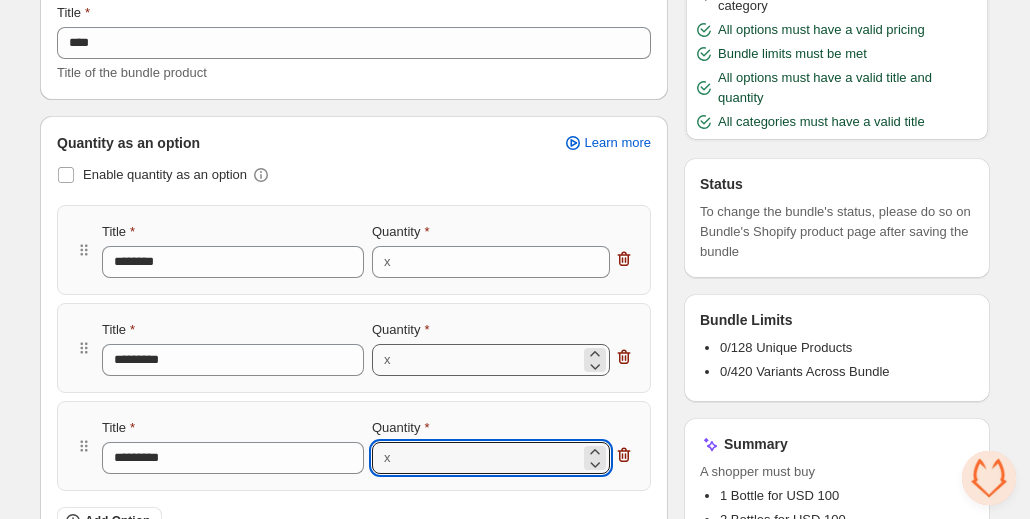 type on "*" 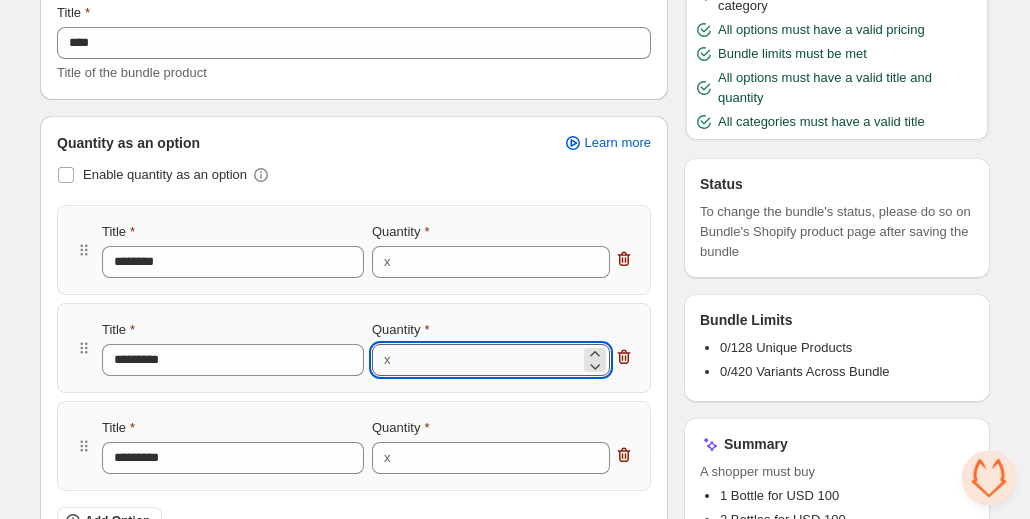 click on "*" at bounding box center (489, 360) 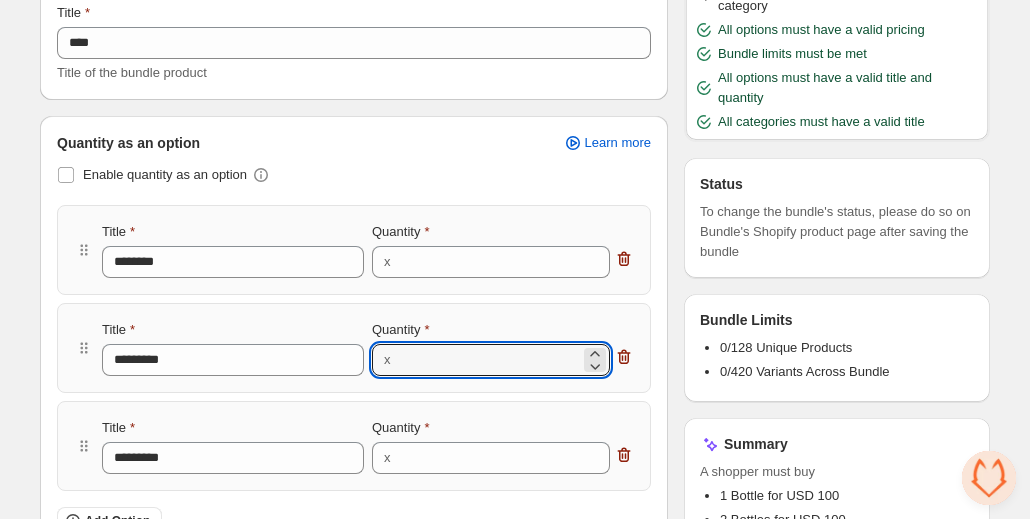 type on "*" 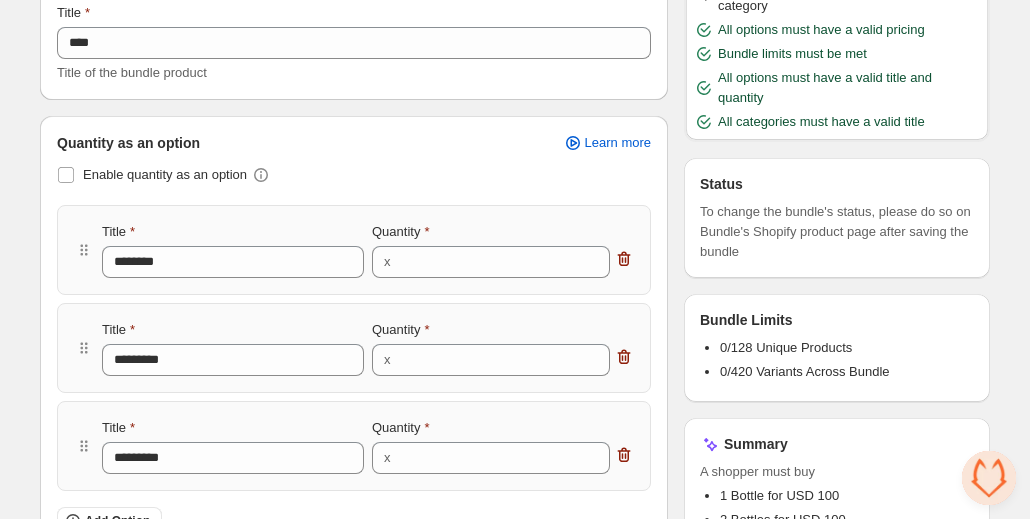 click on "Quantity as an option Learn more Enable quantity as an option Title ******** Quantity x * Title ********* Quantity x * Title ********* Quantity x * Add Option" at bounding box center [354, 334] 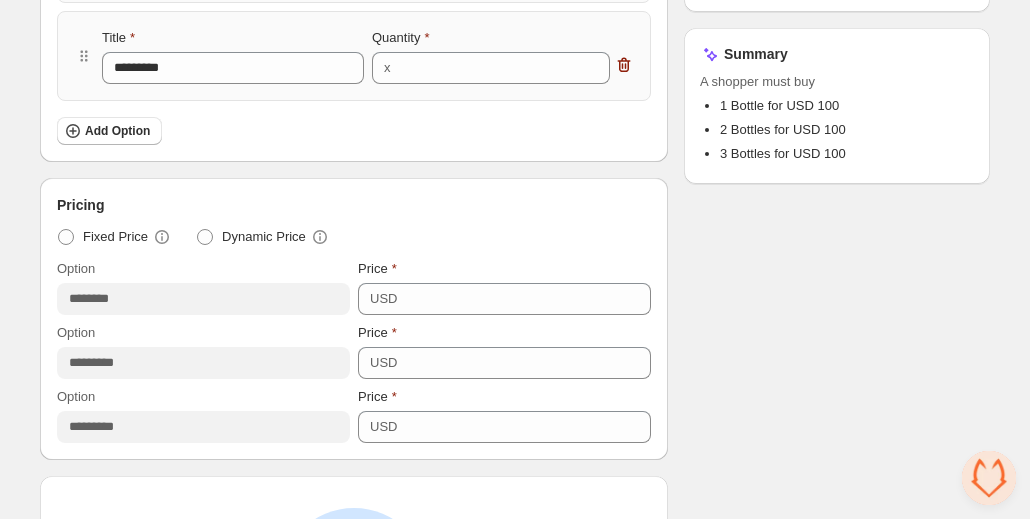 scroll, scrollTop: 628, scrollLeft: 0, axis: vertical 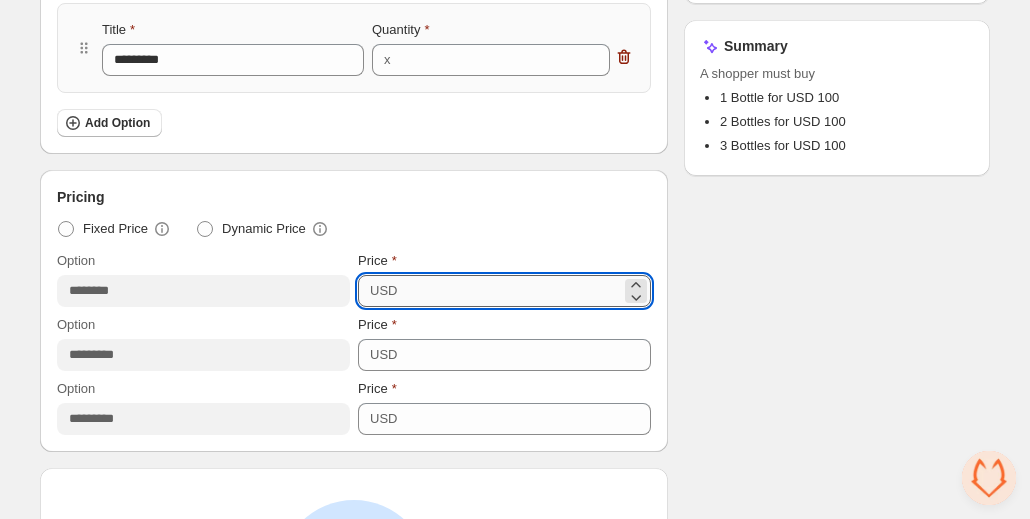 click on "***" at bounding box center (512, 291) 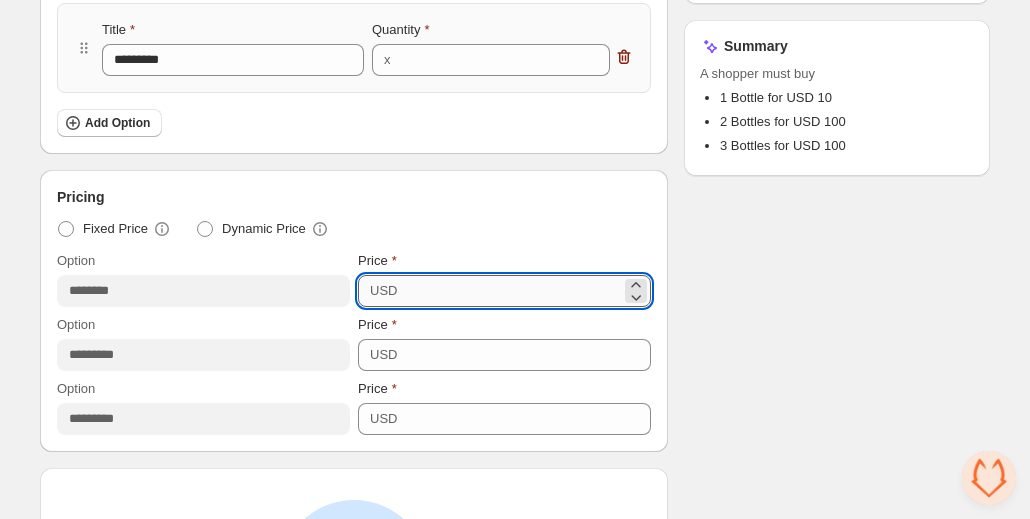 type on "**" 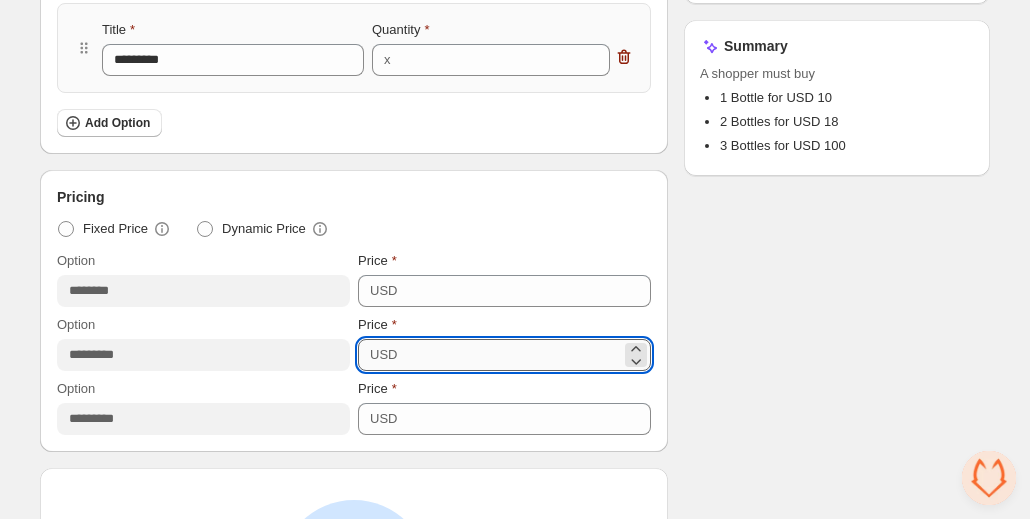click on "**" at bounding box center (512, 355) 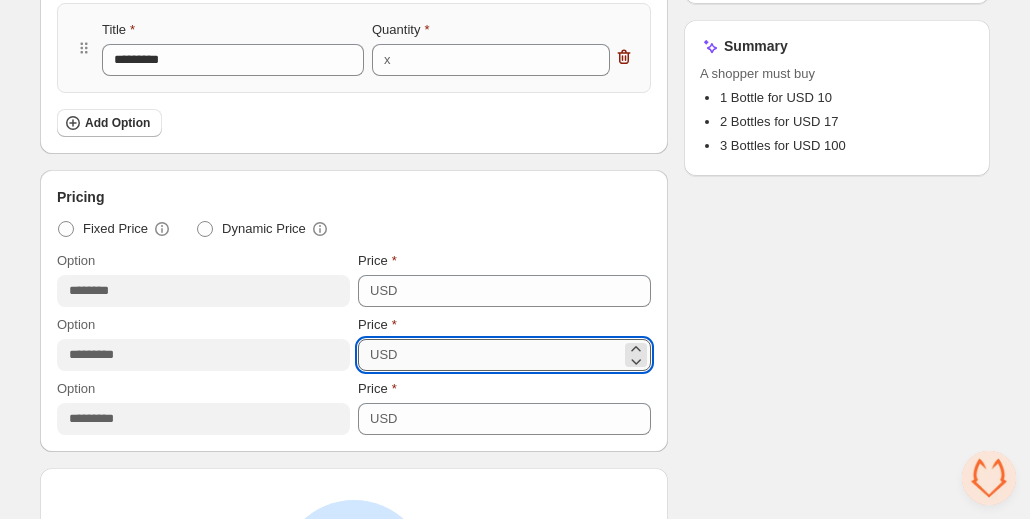 type on "**" 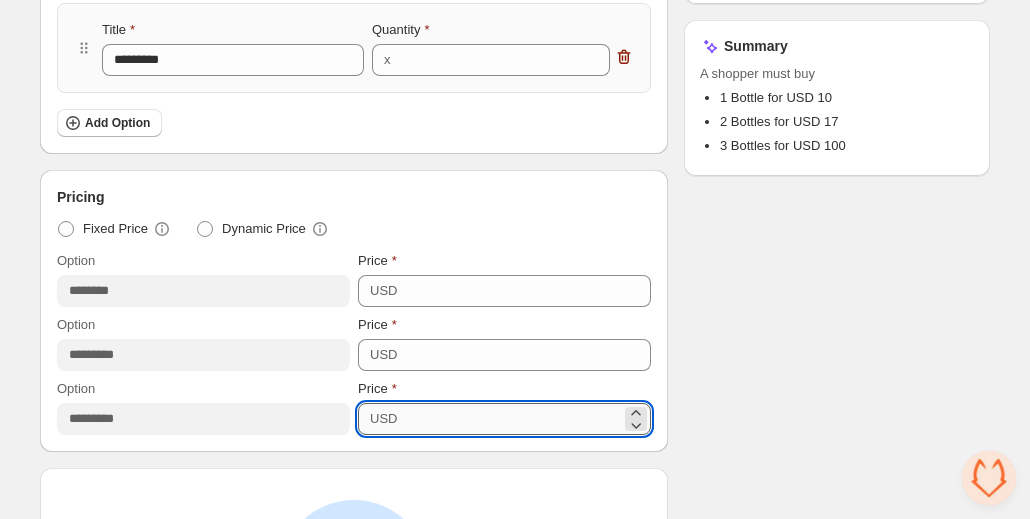 click on "***" at bounding box center [512, 419] 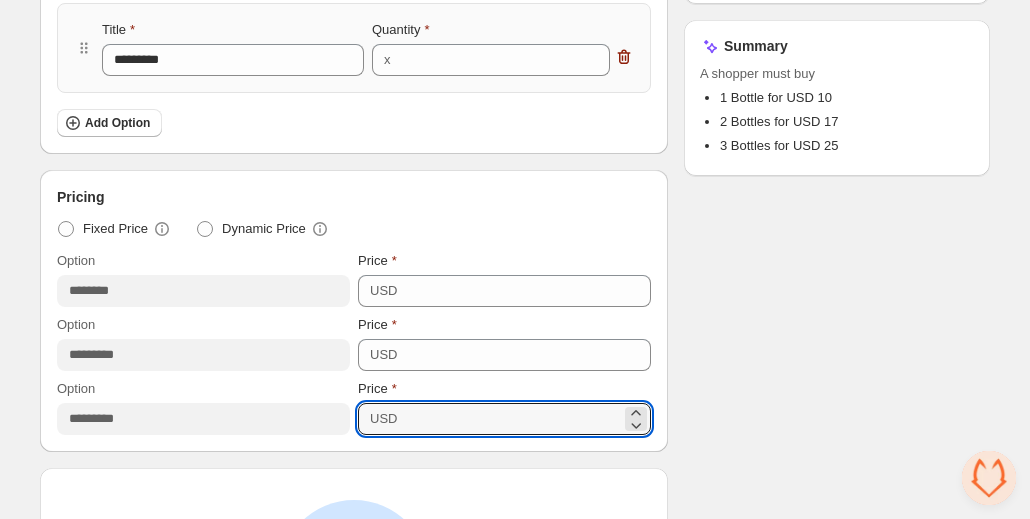 type on "**" 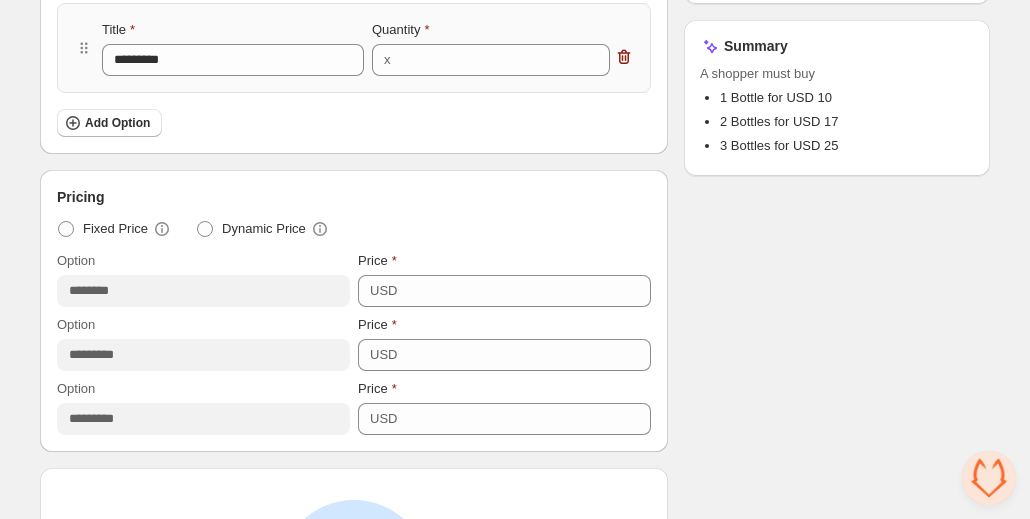 click on "Checklist Campaign Name must not be empty Title must not be empty At least 1 product must be selected per category All options must have a valid pricing Bundle limits must be met All options must have a valid title and quantity All categories must have a valid title Status To change the bundle's status, please do so on Bundle's Shopify product page after saving the bundle Bundle Limits 0/128 Unique Products 0/420 Variants Across Bundle Summary A shopper must buy 1 Bottle for USD 10 2 Bottles for USD 17 3 Bottles for USD 25" at bounding box center [837, 292] 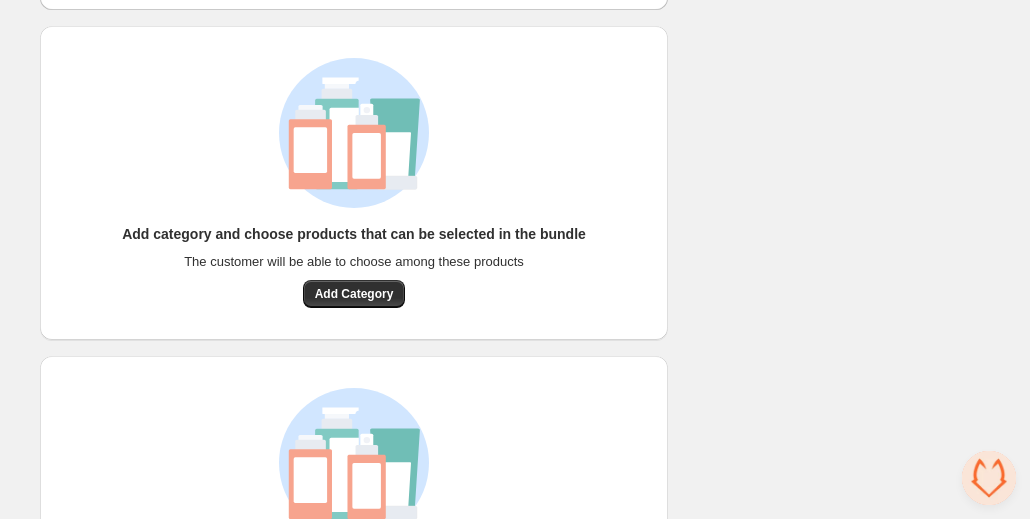 scroll, scrollTop: 1079, scrollLeft: 0, axis: vertical 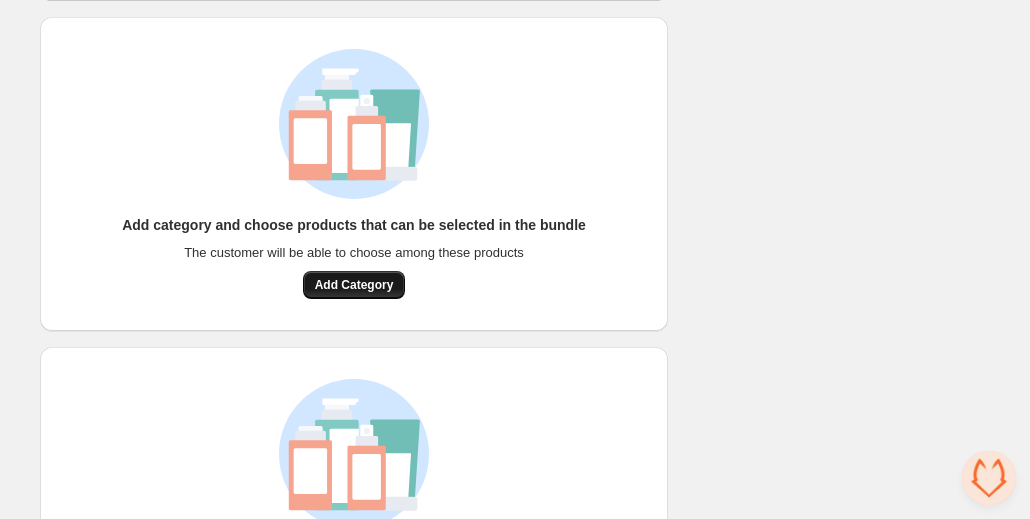 click on "Add Category" at bounding box center [354, 285] 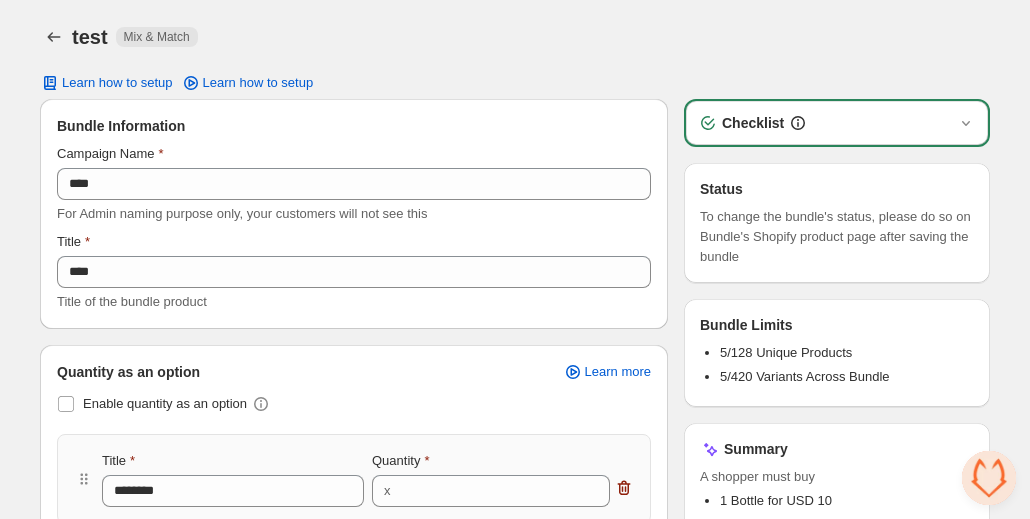 scroll, scrollTop: 0, scrollLeft: 0, axis: both 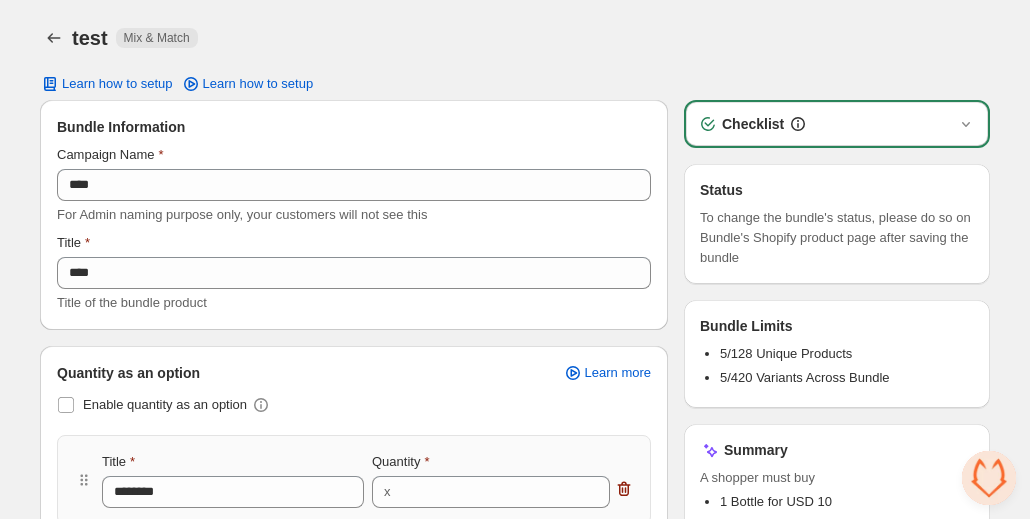 click on "Checklist" at bounding box center (753, 124) 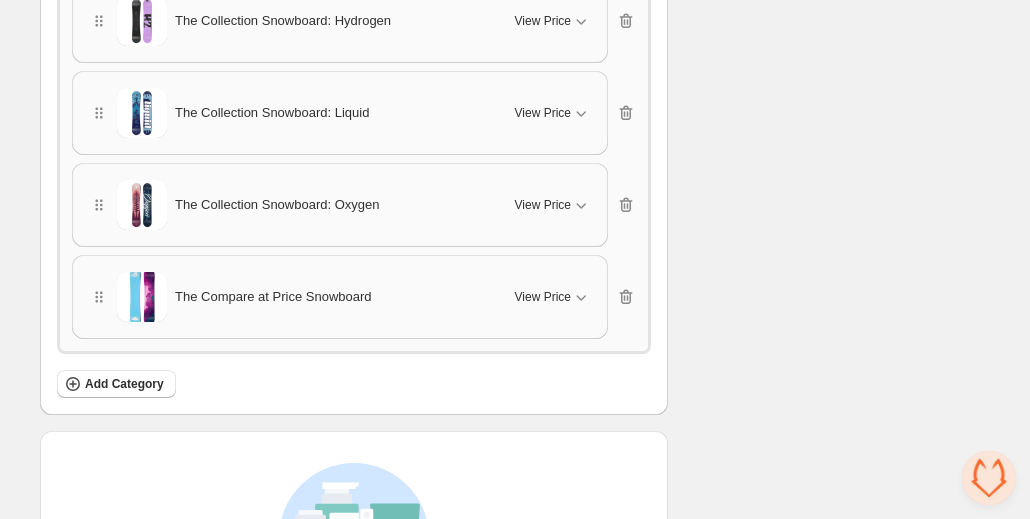scroll, scrollTop: 1341, scrollLeft: 0, axis: vertical 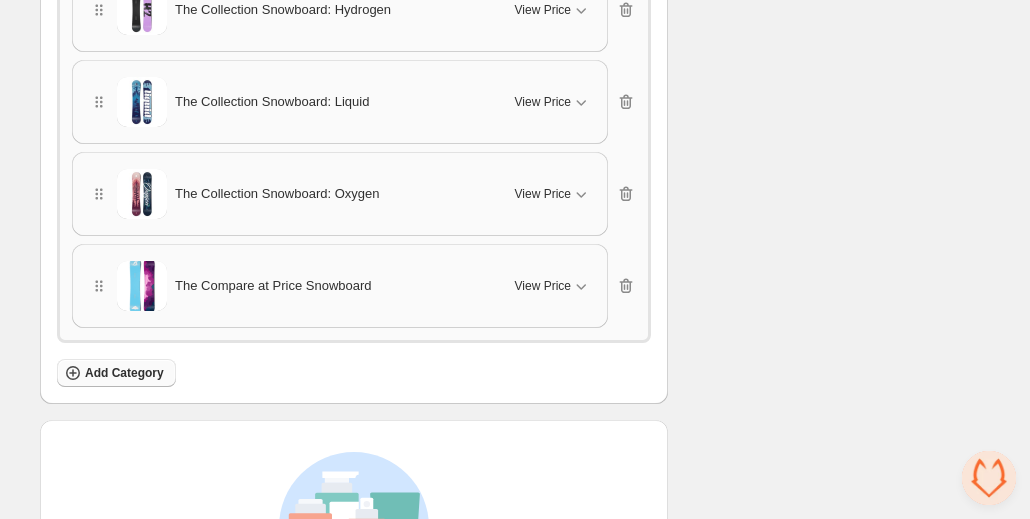 click on "Add Category" at bounding box center (124, 373) 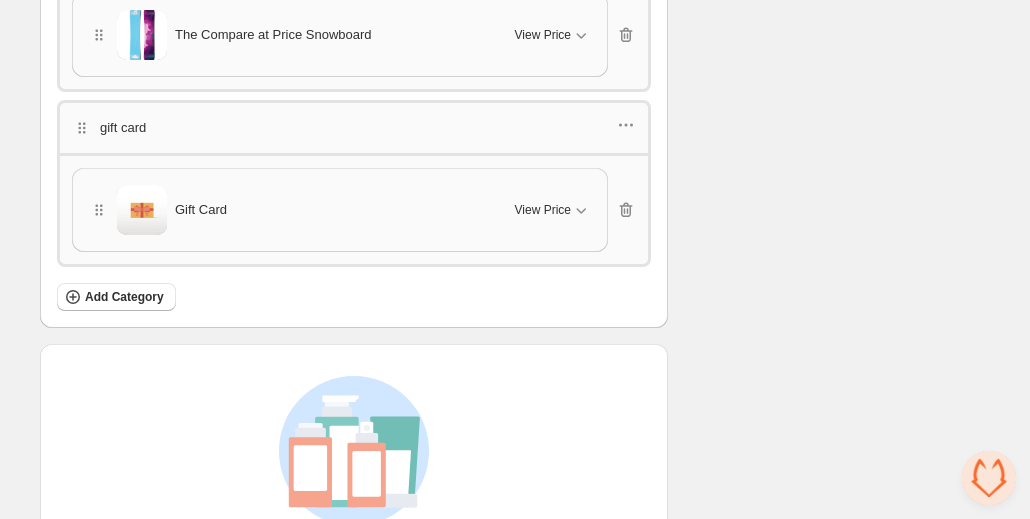 scroll, scrollTop: 1599, scrollLeft: 0, axis: vertical 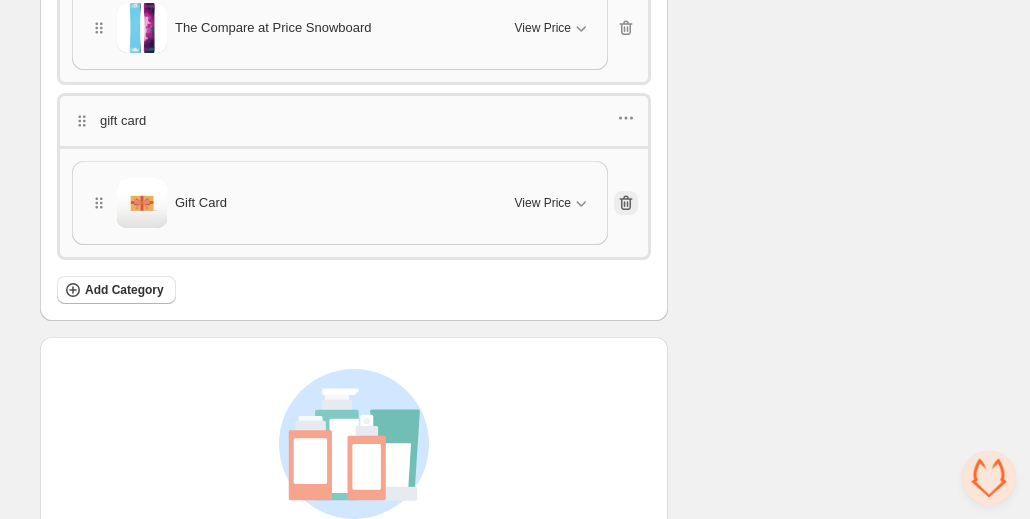 click 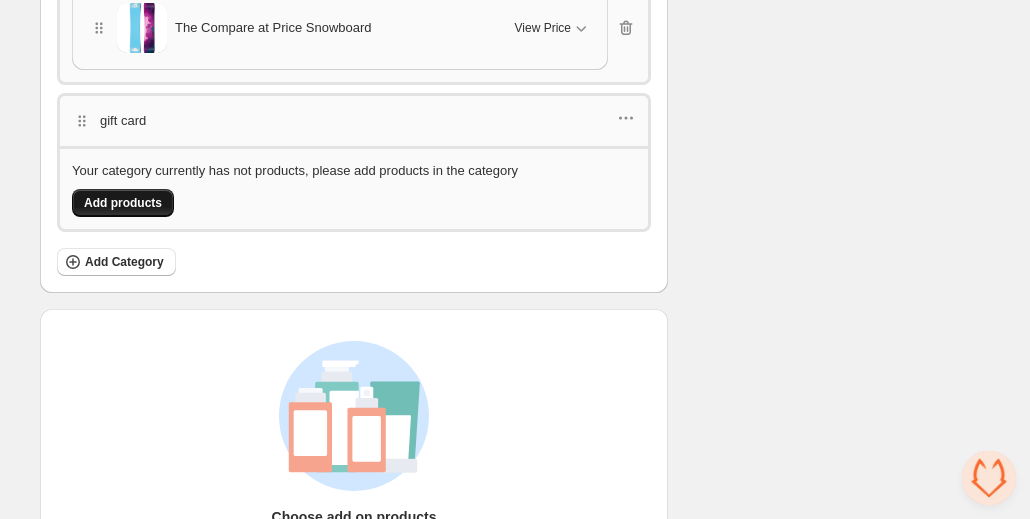 click on "Add products" at bounding box center (123, 203) 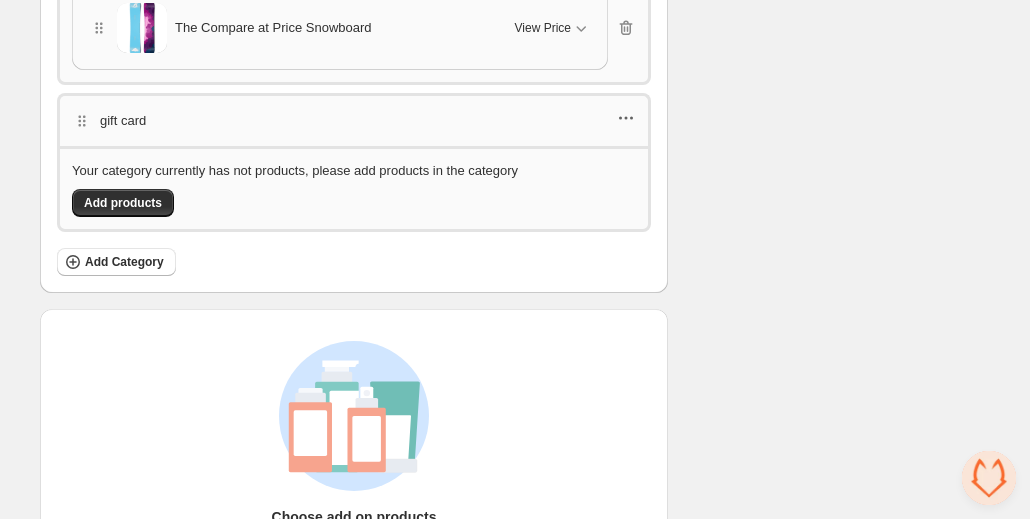 click 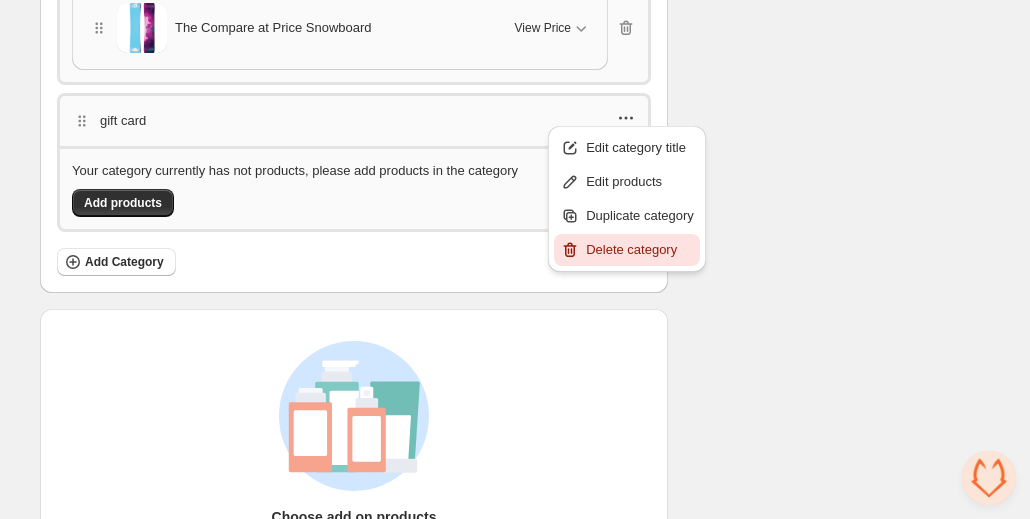 click on "Delete category" at bounding box center (640, 250) 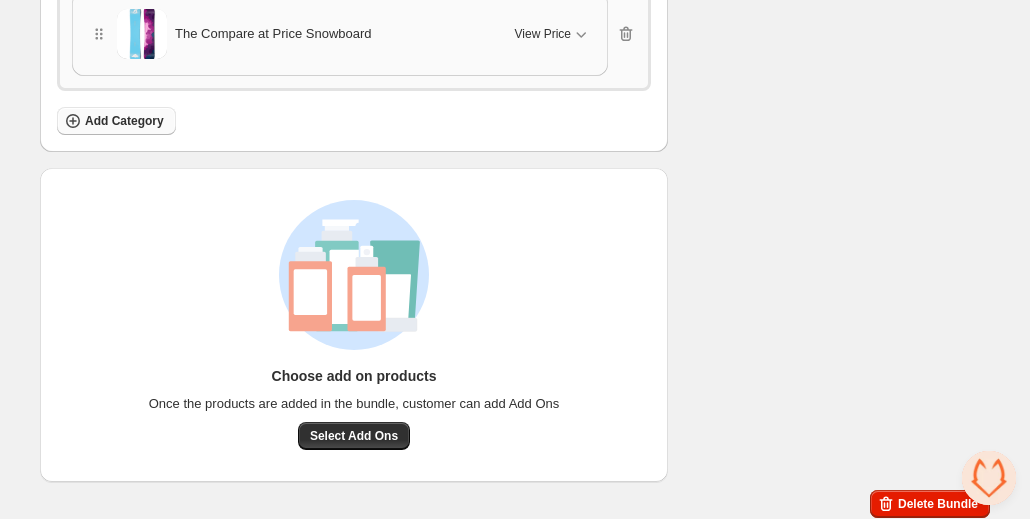 click on "Add Category" at bounding box center (116, 121) 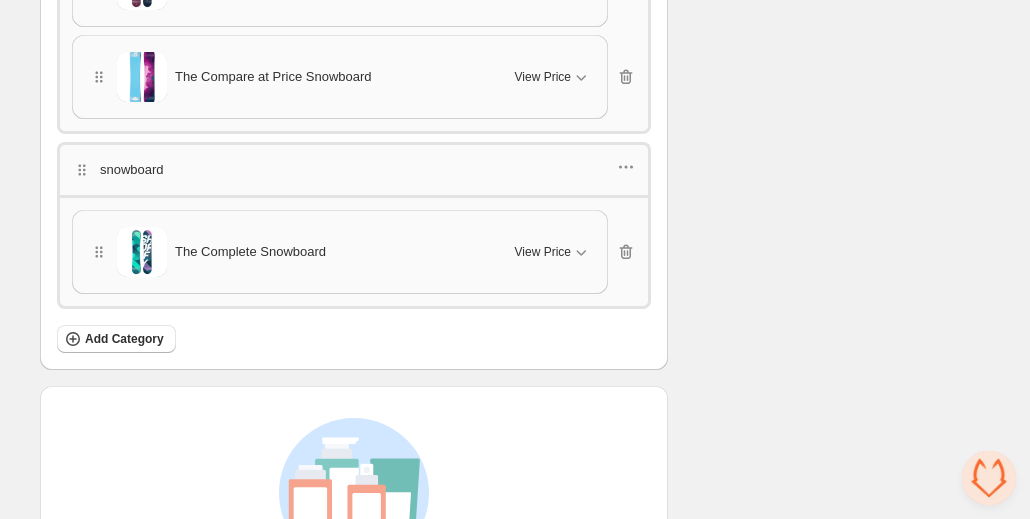 scroll, scrollTop: 1631, scrollLeft: 0, axis: vertical 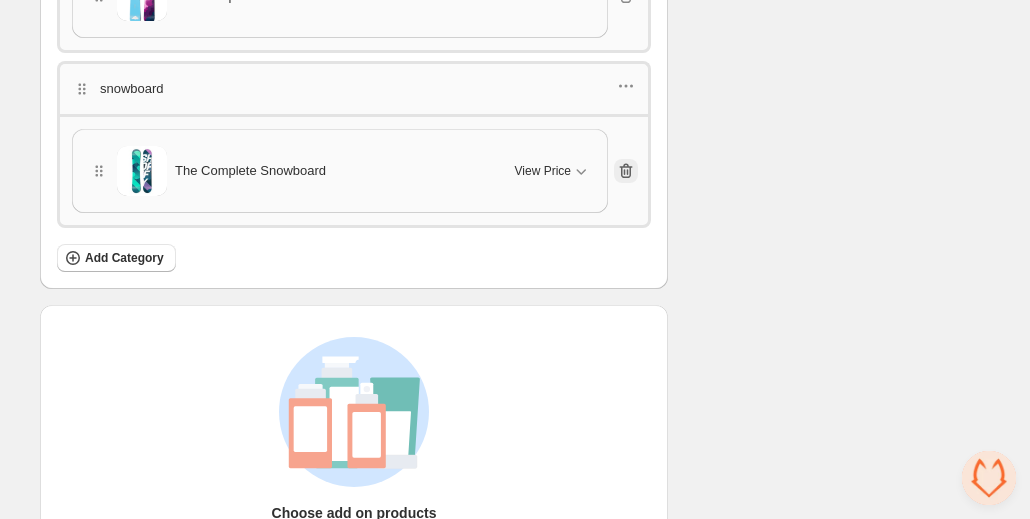 click 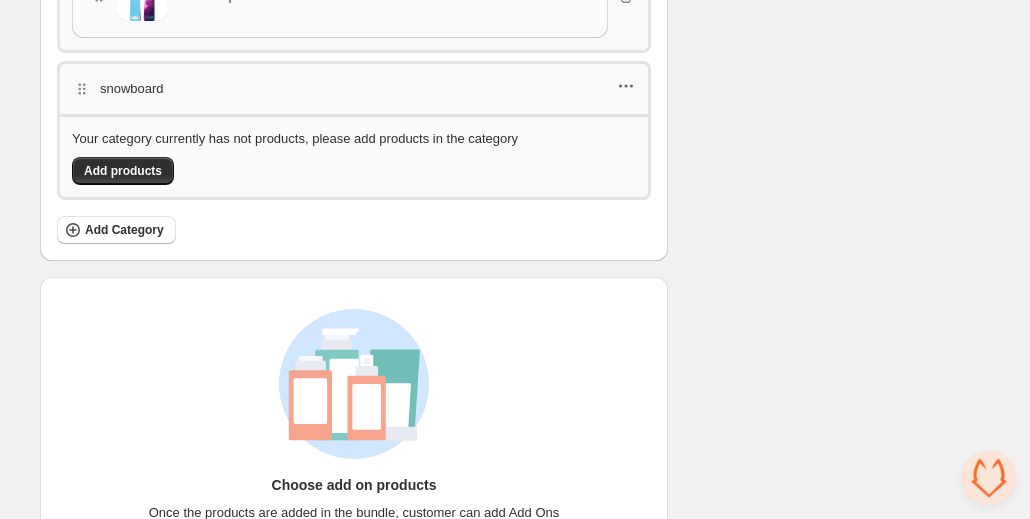 click 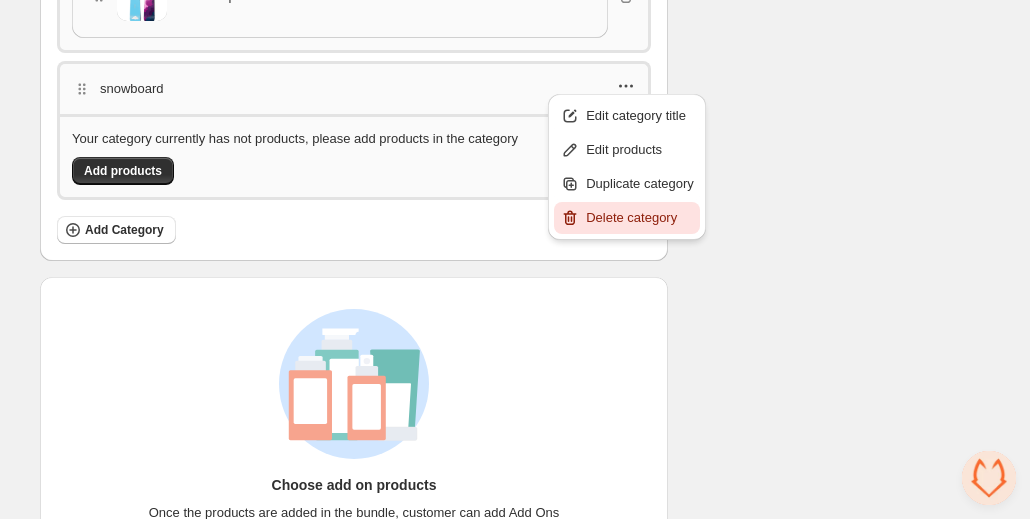 click on "Delete category" at bounding box center [640, 218] 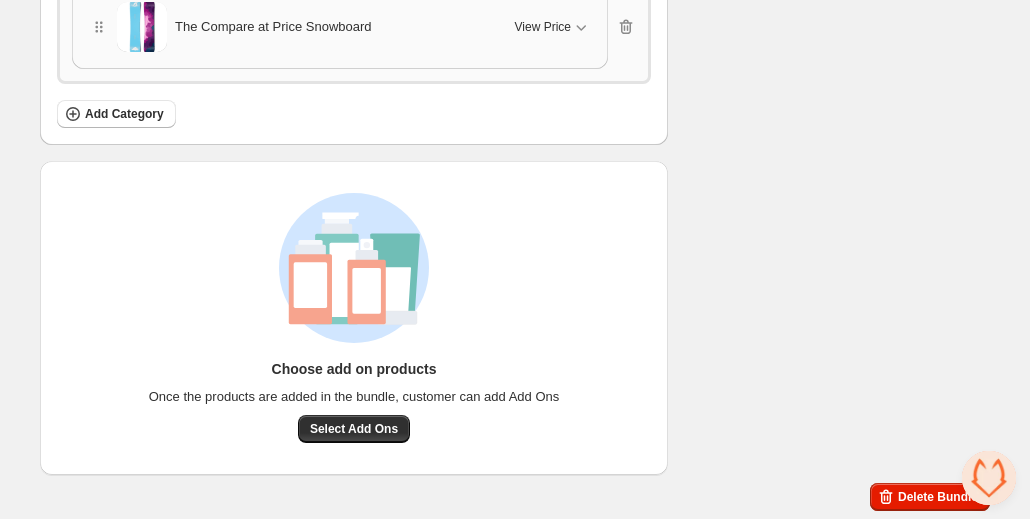 scroll, scrollTop: 1593, scrollLeft: 0, axis: vertical 